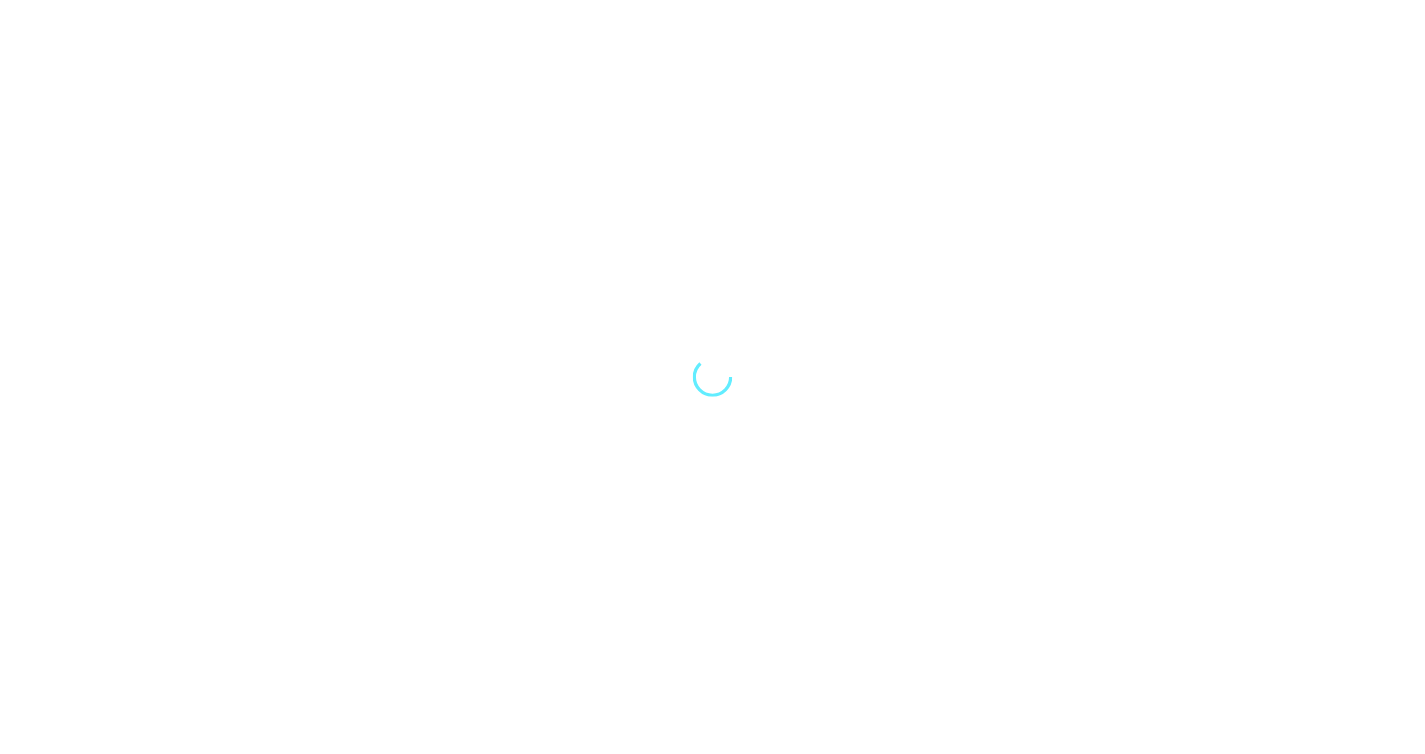 scroll, scrollTop: 0, scrollLeft: 0, axis: both 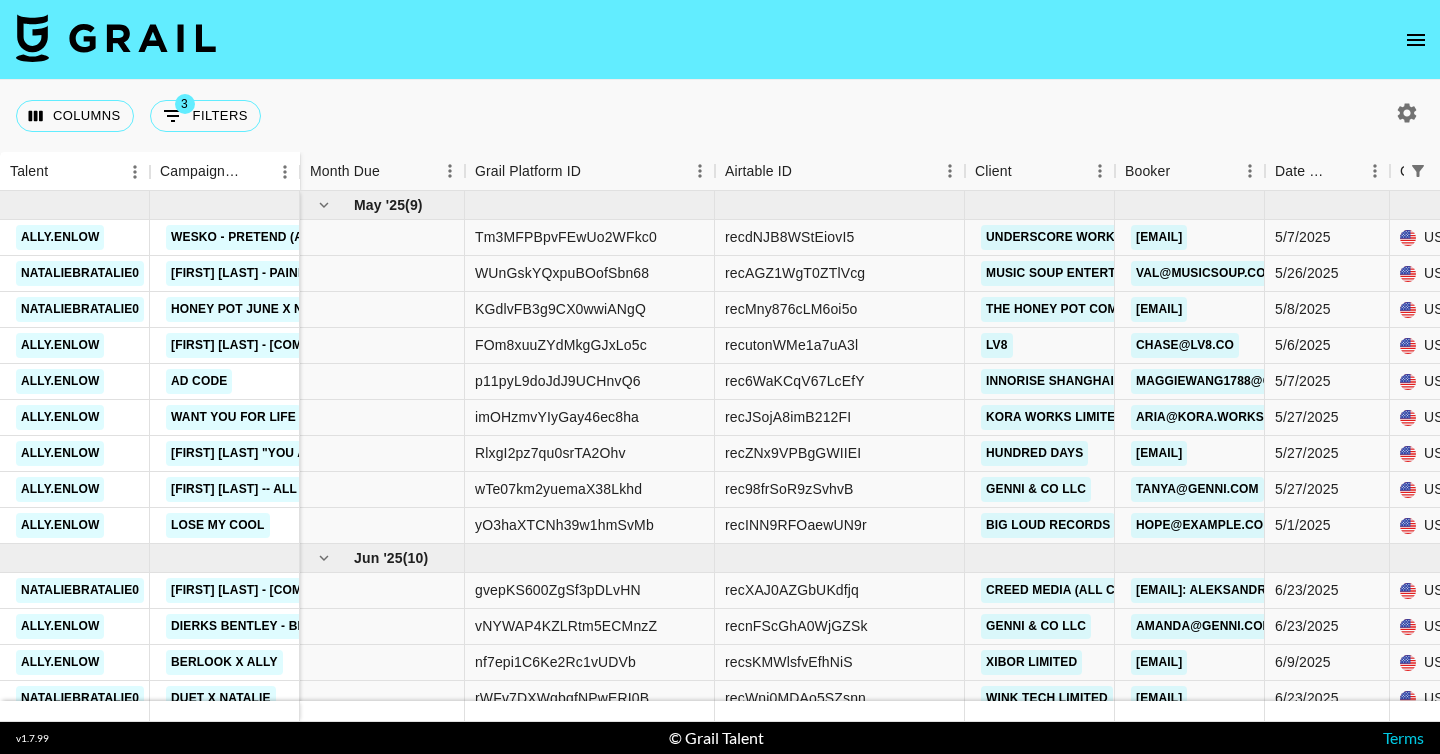 click 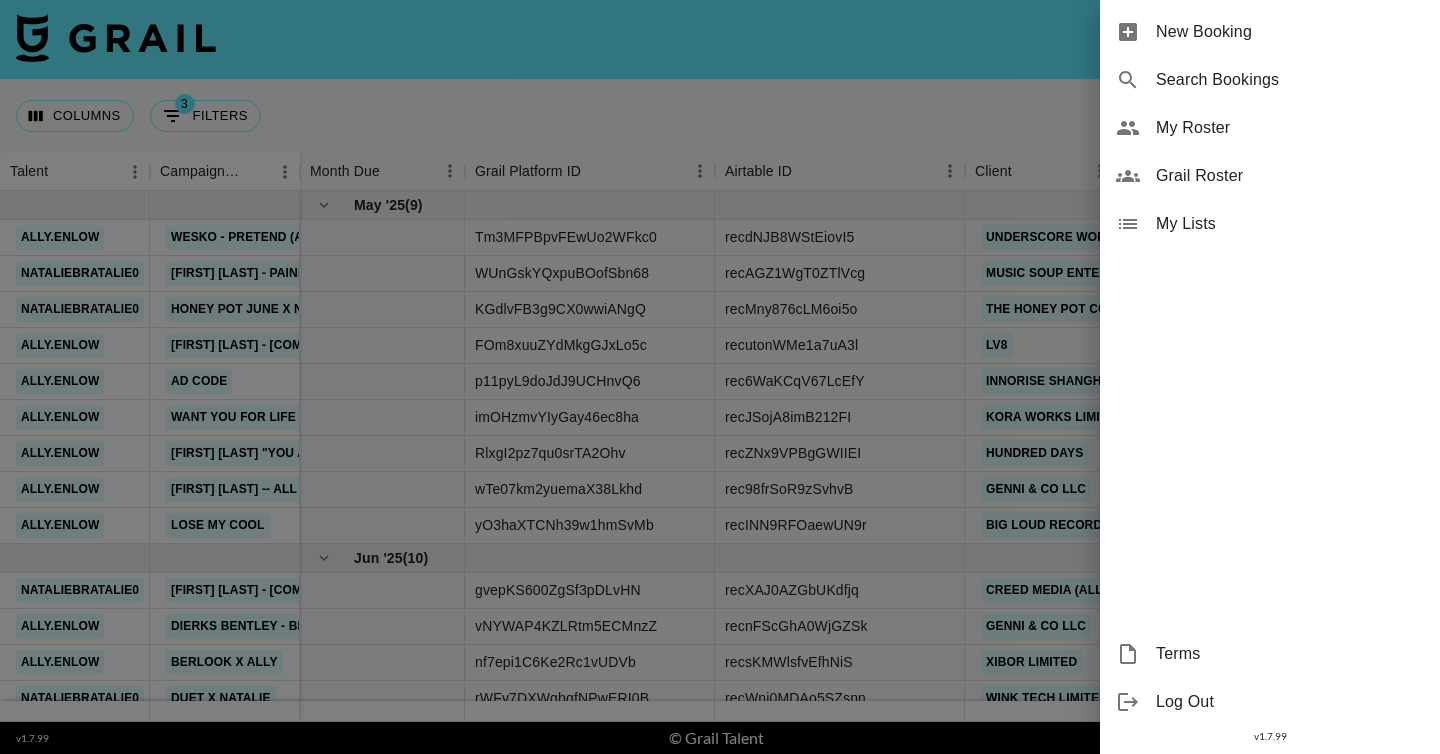 click on "New Booking" at bounding box center (1290, 32) 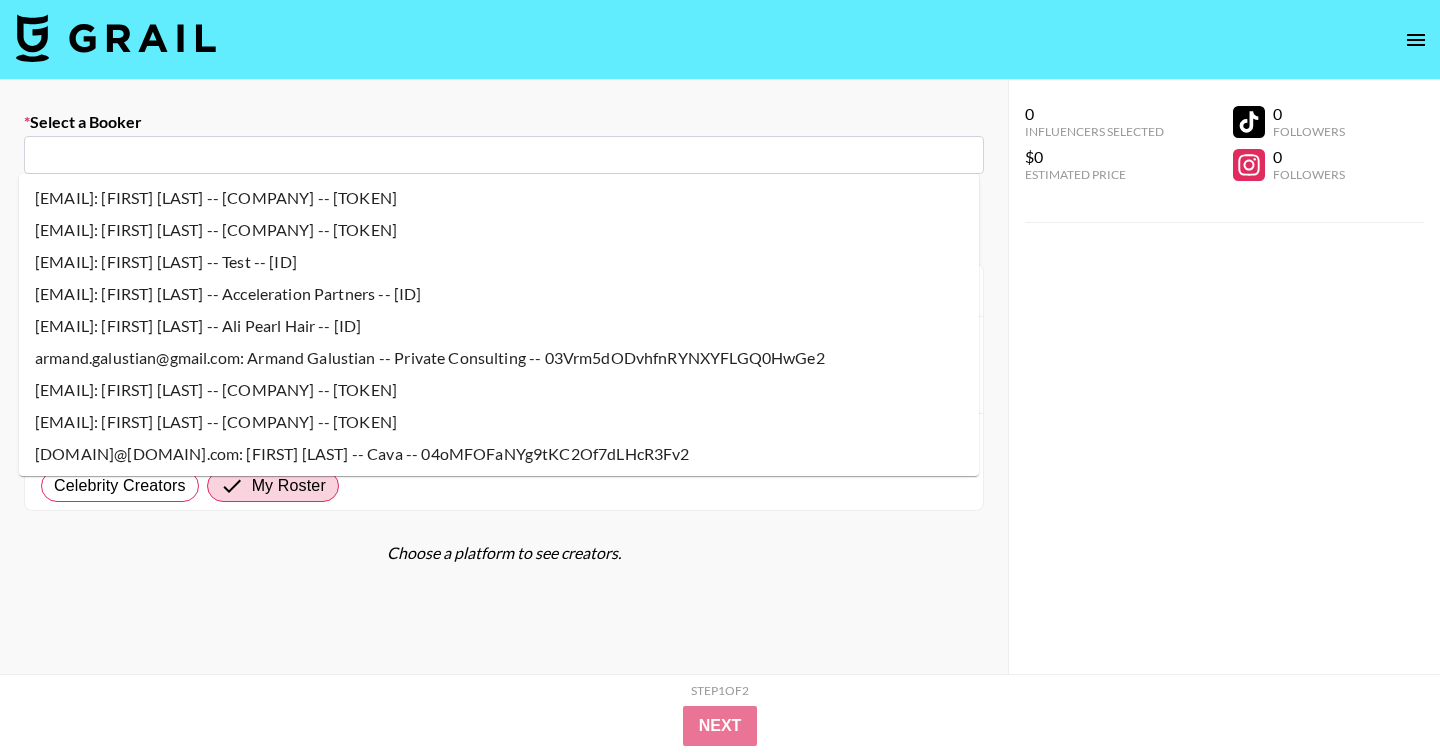 click at bounding box center (504, 155) 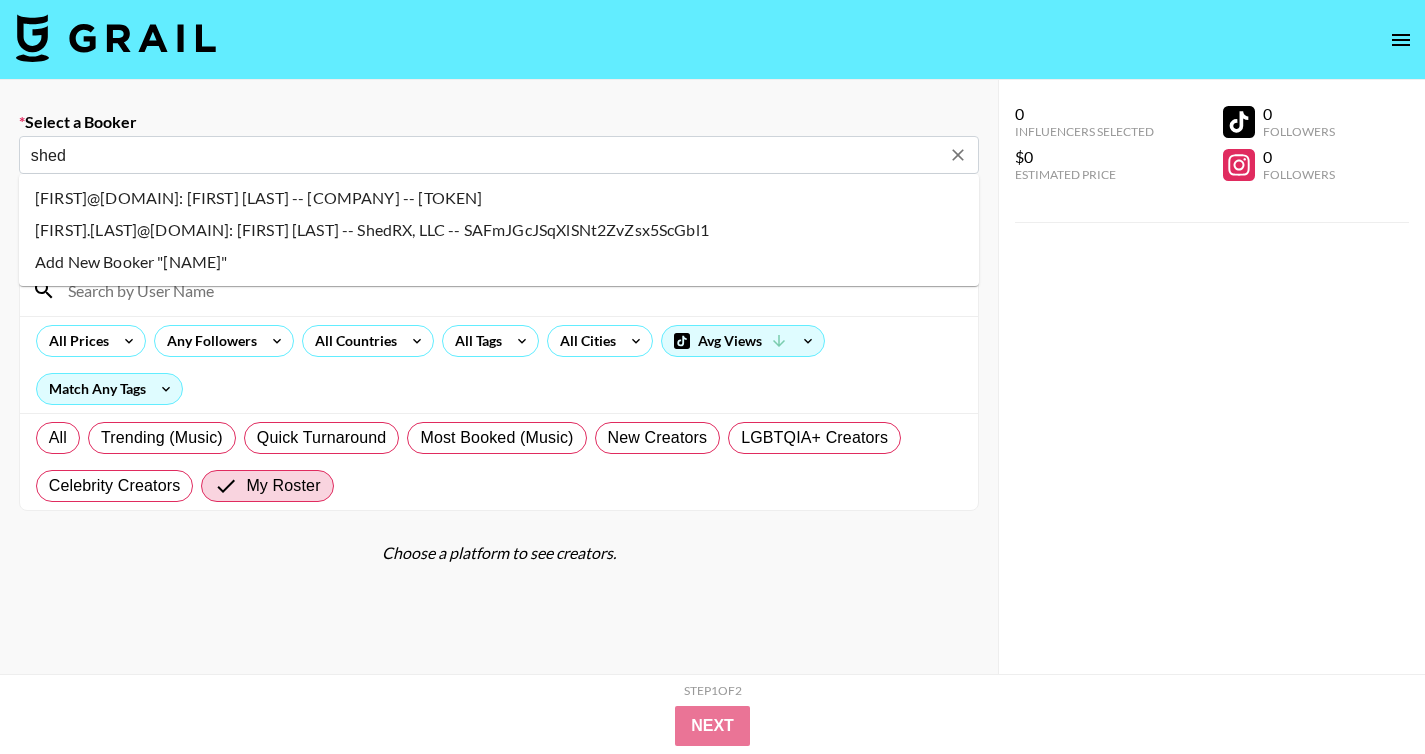 click on "[FIRST].[LAST]@[DOMAIN]: [FIRST] [LAST] -- ShedRX, LLC -- SAFmJGcJSqXlSNt2ZvZsx5ScGbl1" at bounding box center [499, 230] 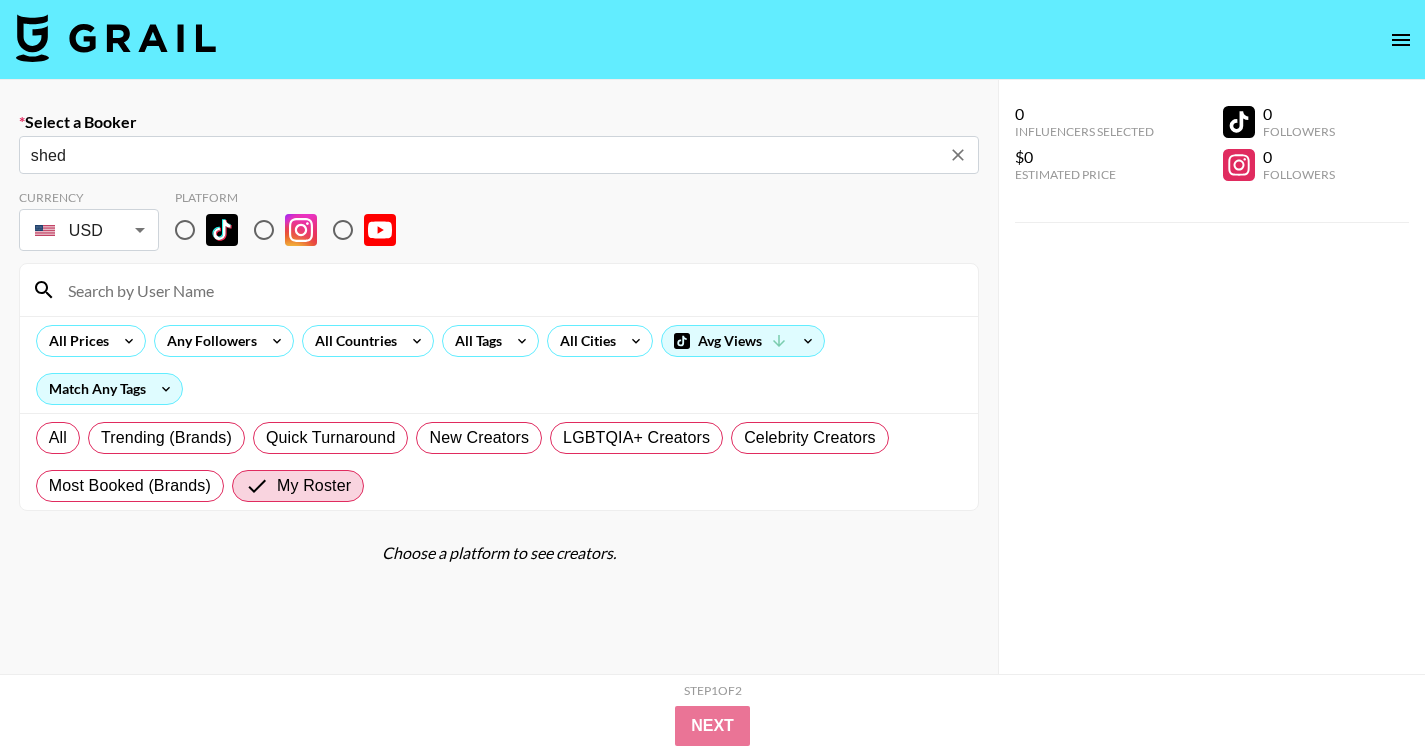 type on "[FIRST].[LAST]@[DOMAIN]: [FIRST] [LAST] -- ShedRX, LLC -- SAFmJGcJSqXlSNt2ZvZsx5ScGbl1" 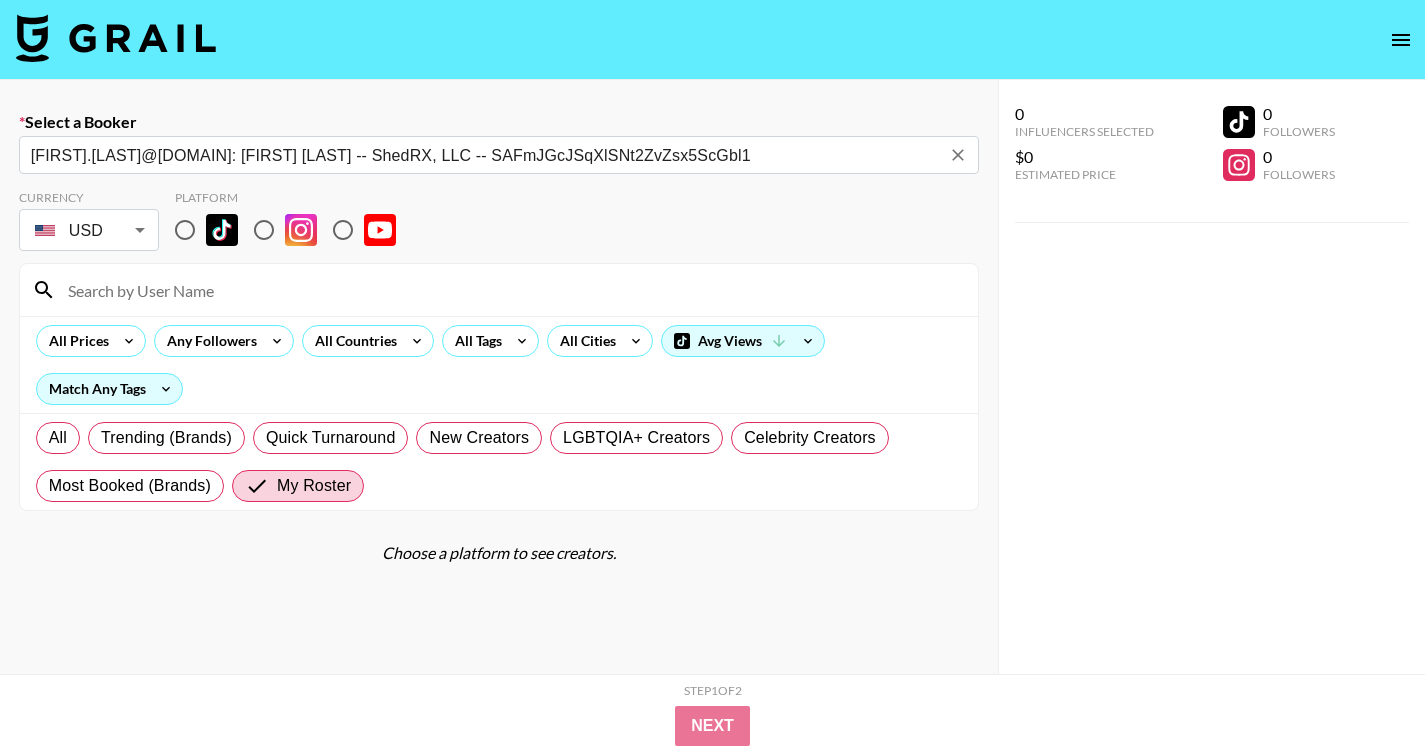 click at bounding box center (185, 230) 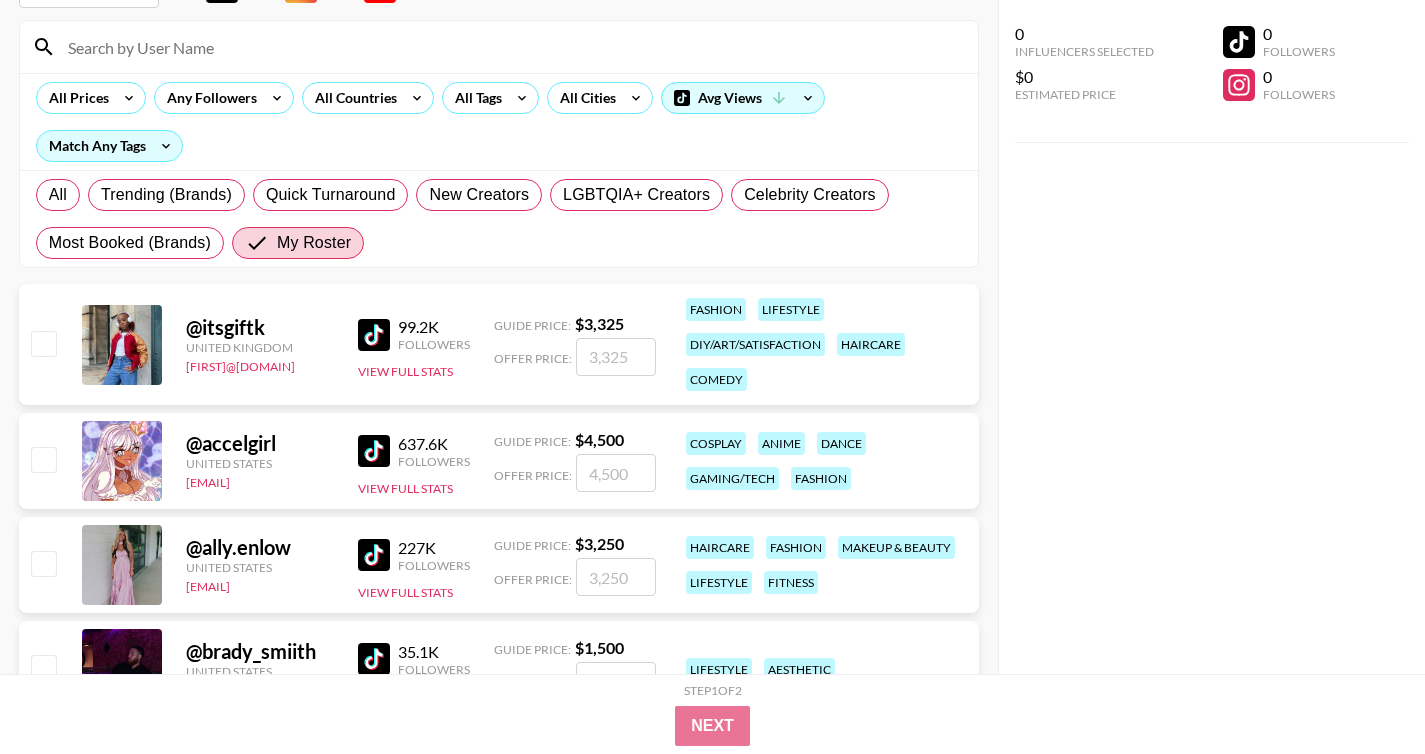 scroll, scrollTop: 128, scrollLeft: 0, axis: vertical 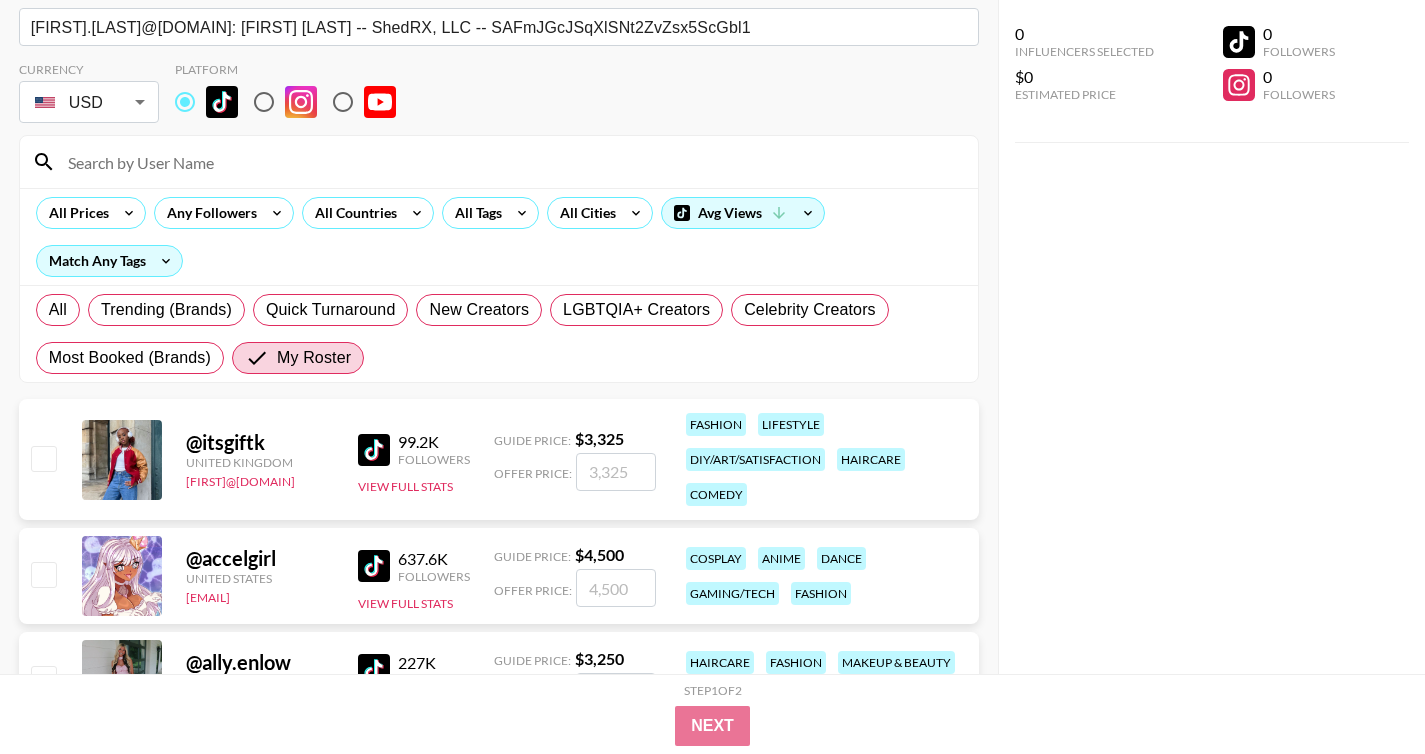 click at bounding box center (511, 162) 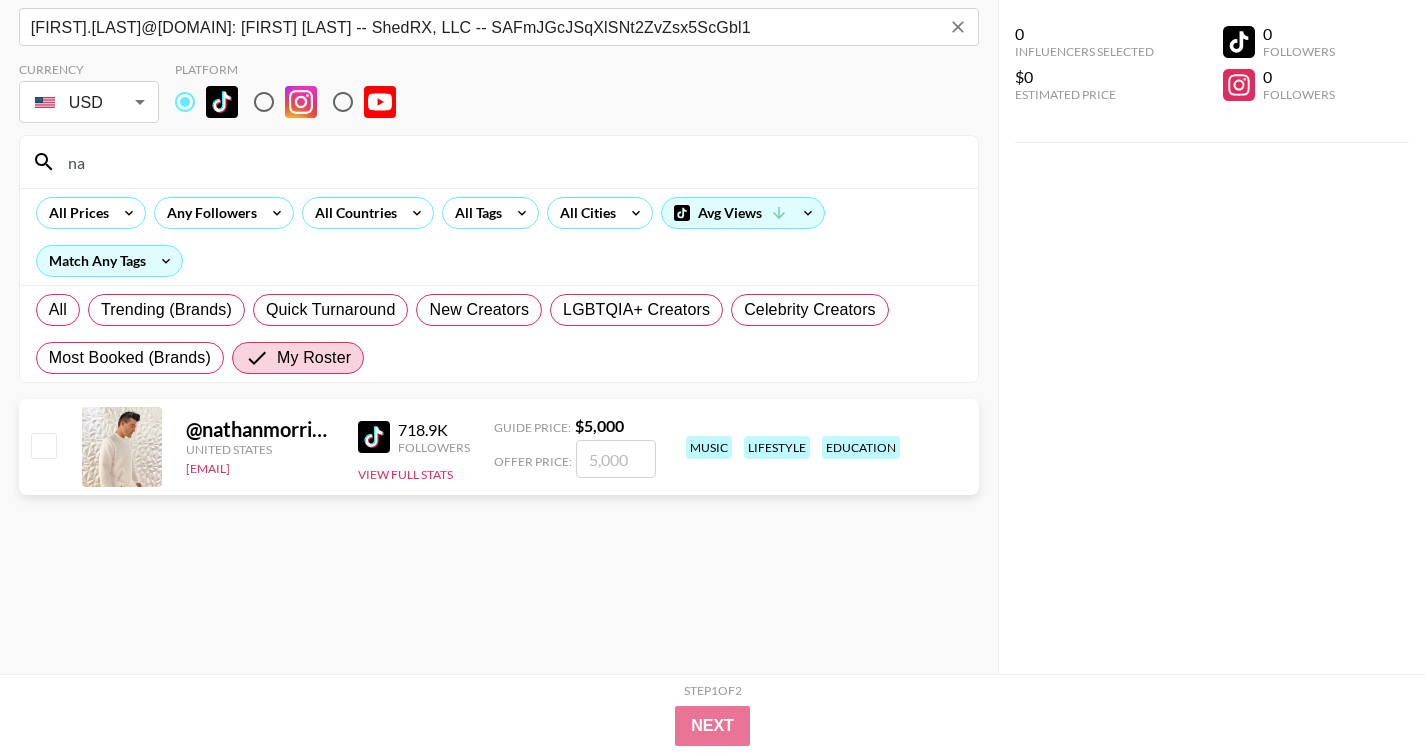 type on "na" 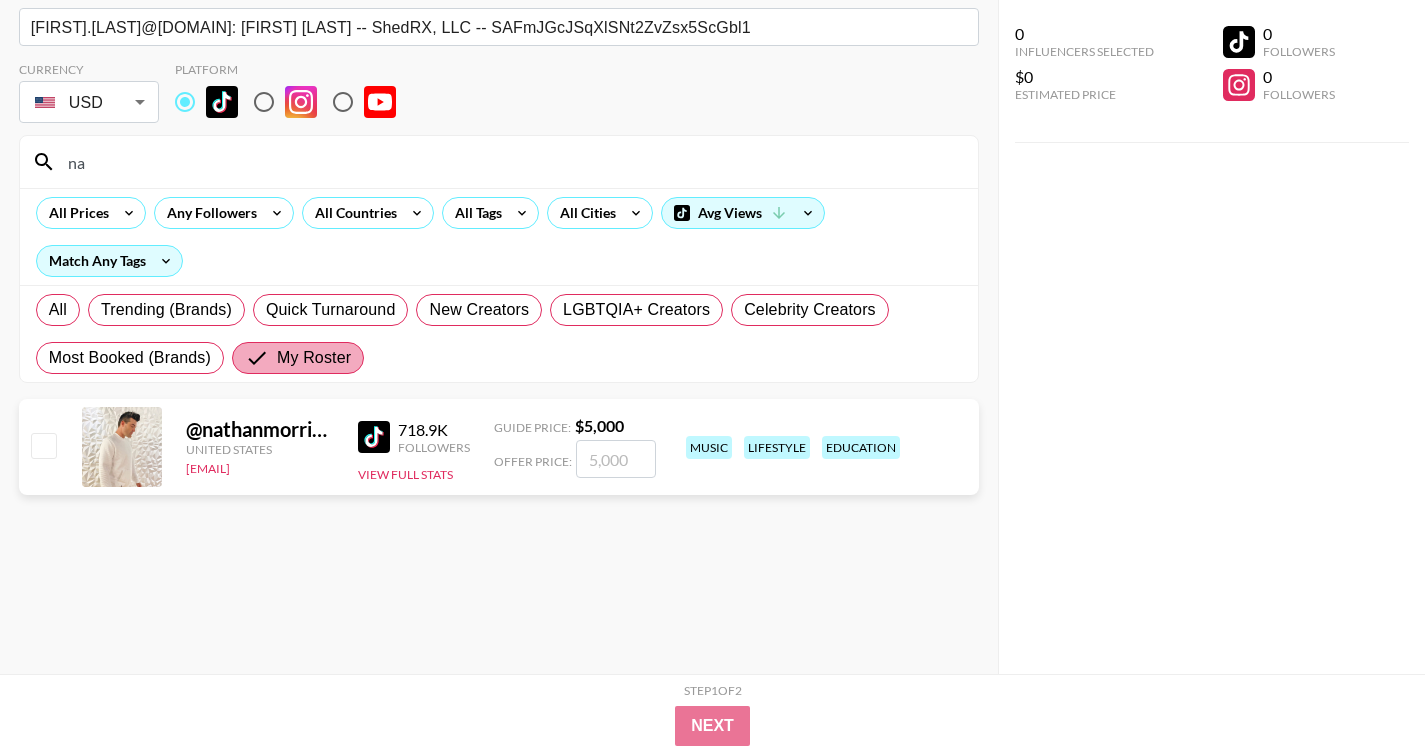 click on "Most Booked (Brands)" at bounding box center [130, 358] 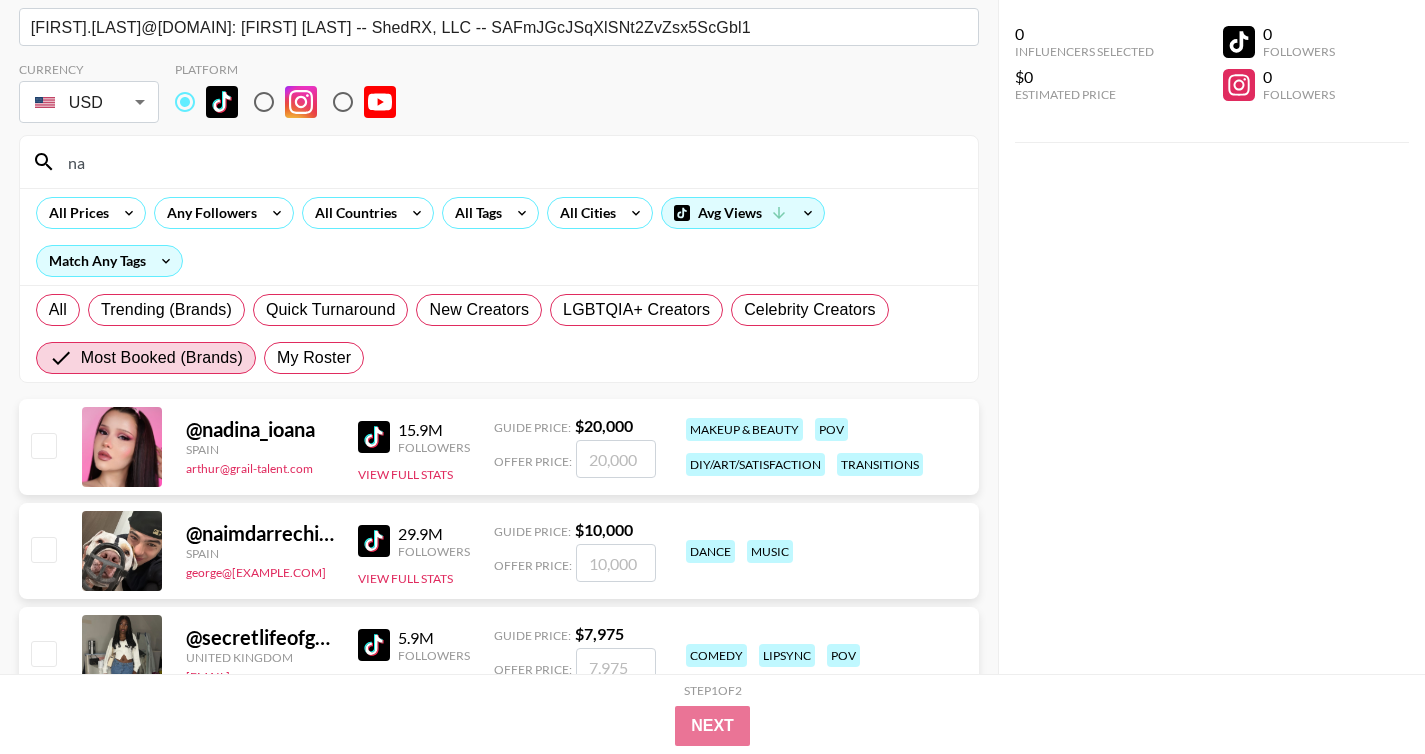 click on "All Trending (Brands) Quick Turnaround New Creators LGBTQIA+ Creators Celebrity Creators Most Booked (Brands) My Roster" at bounding box center [499, 334] 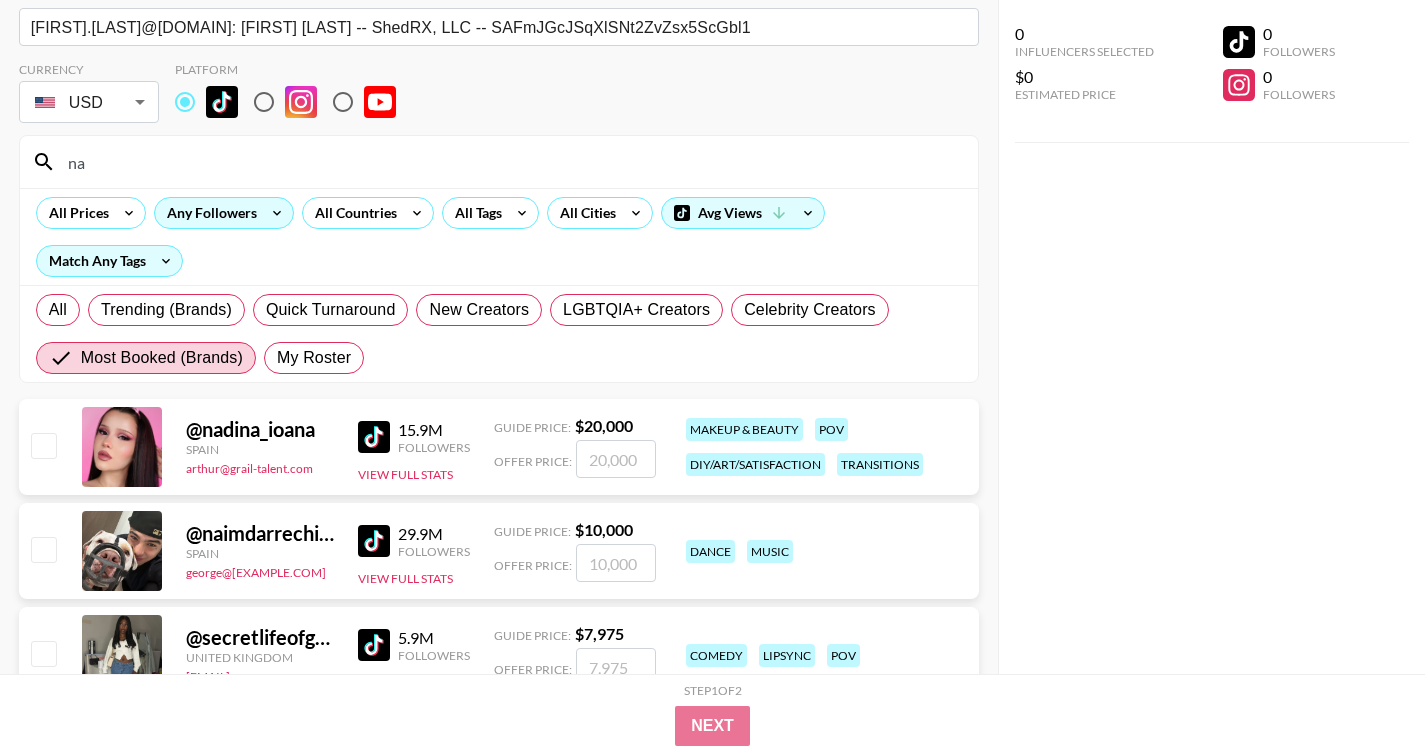 click on "All" at bounding box center (58, 310) 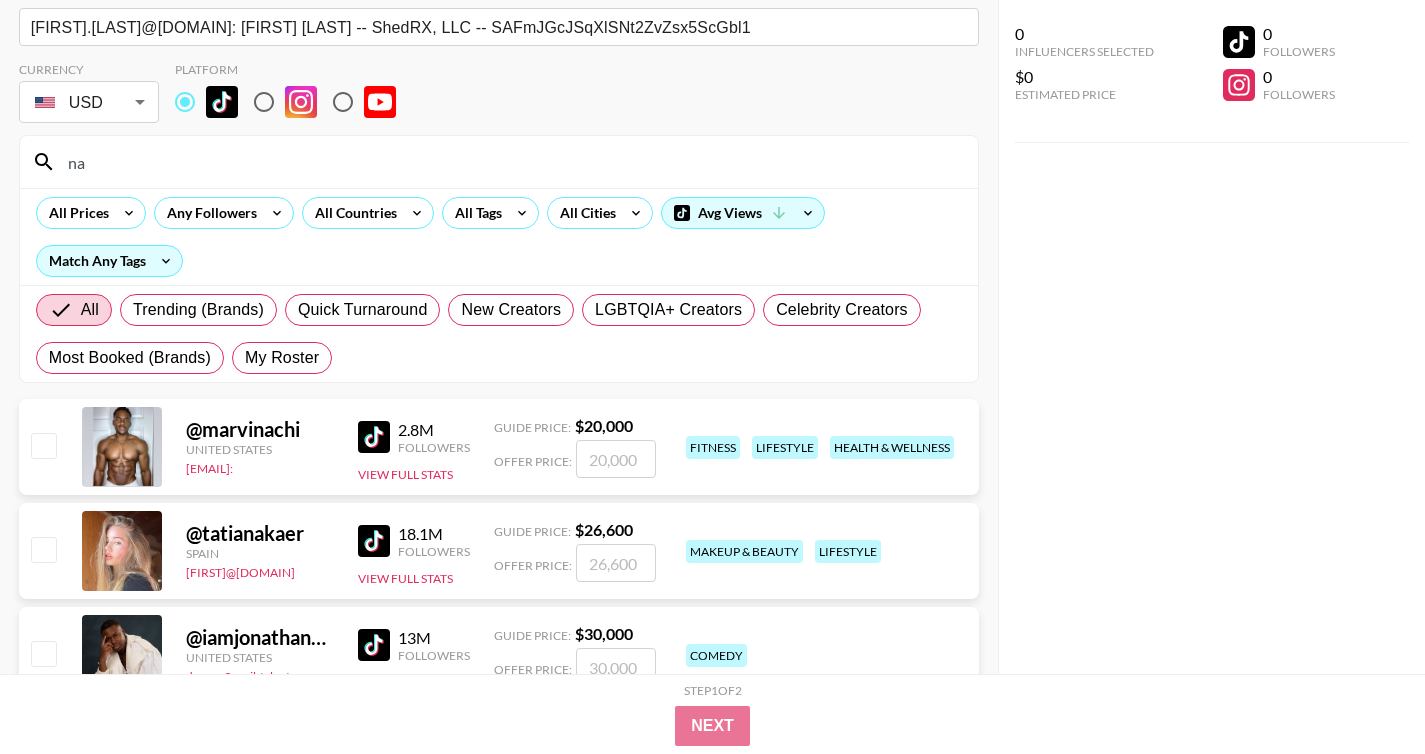 click on "na" at bounding box center [511, 162] 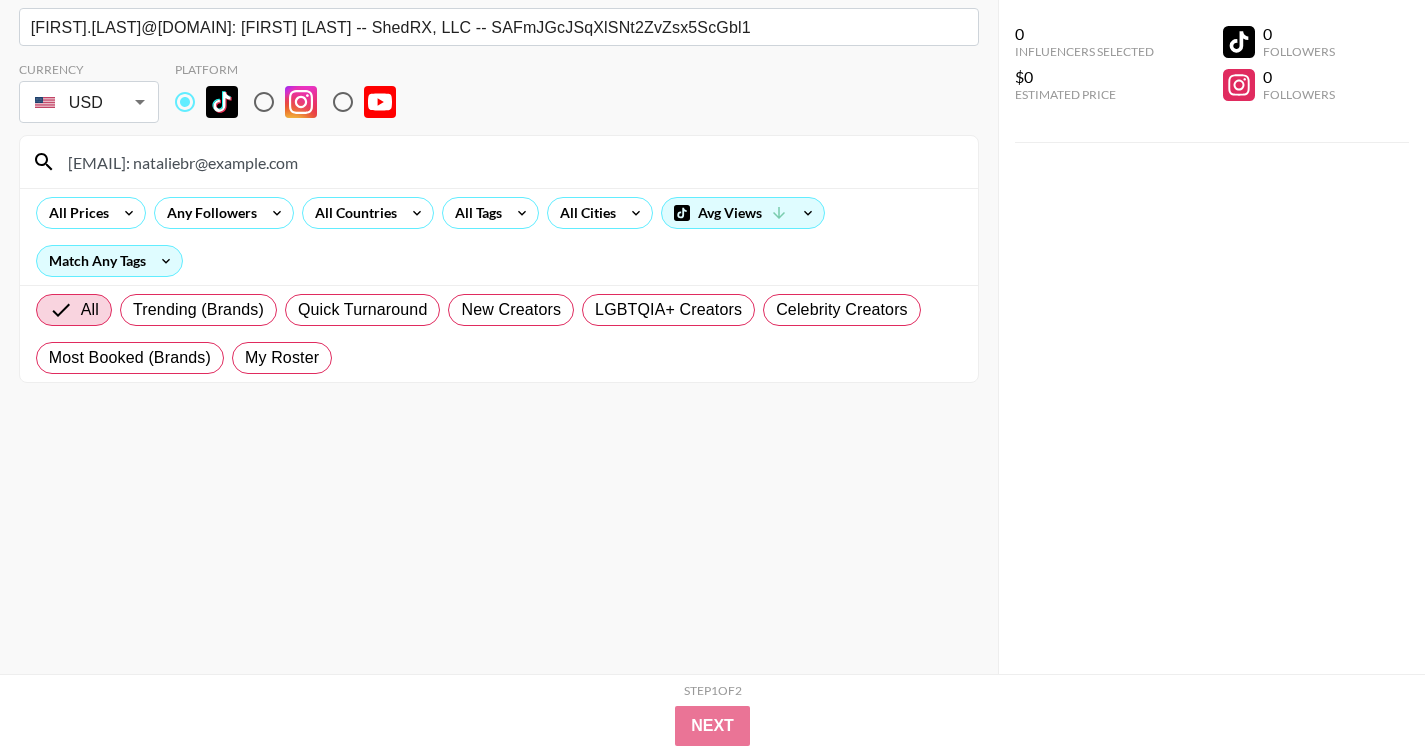 type on "nataliebra" 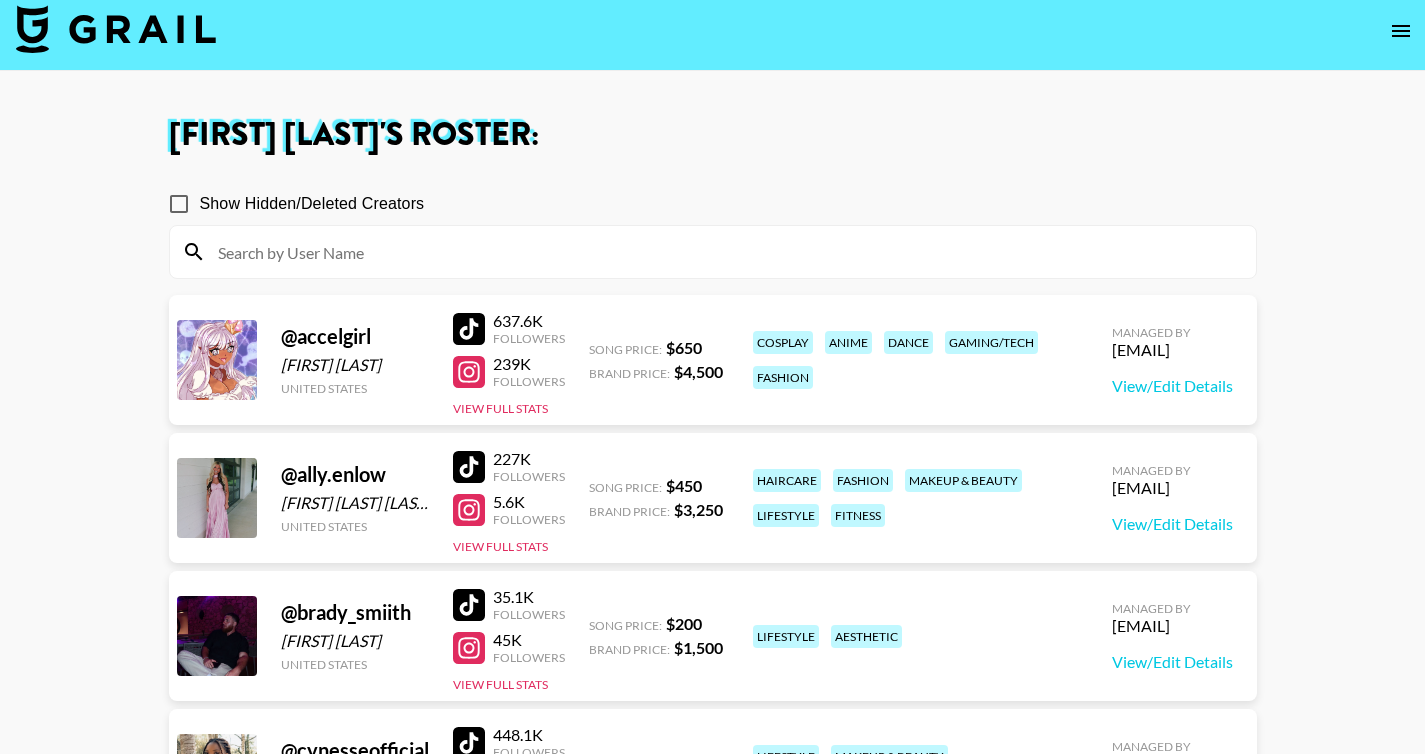 scroll, scrollTop: 0, scrollLeft: 0, axis: both 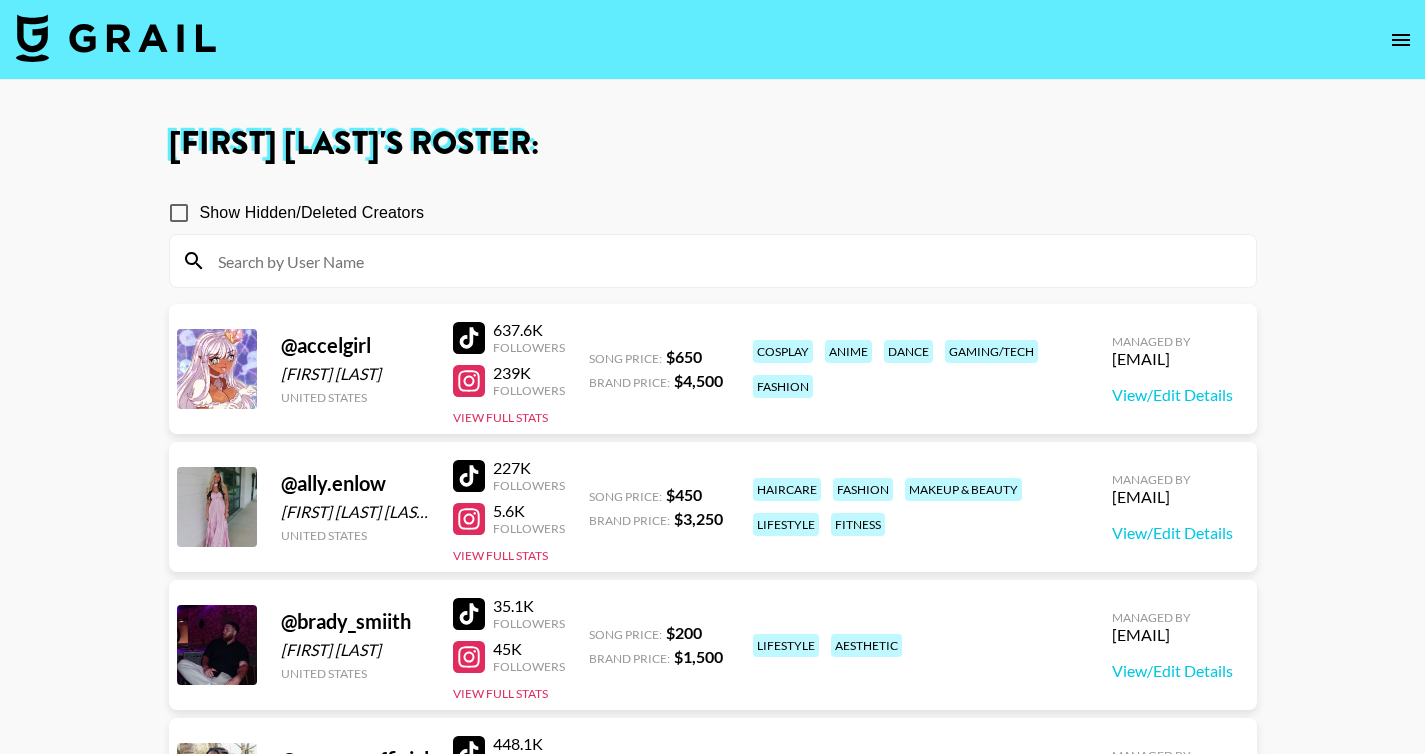click on "Show Hidden/Deleted Creators" at bounding box center [312, 213] 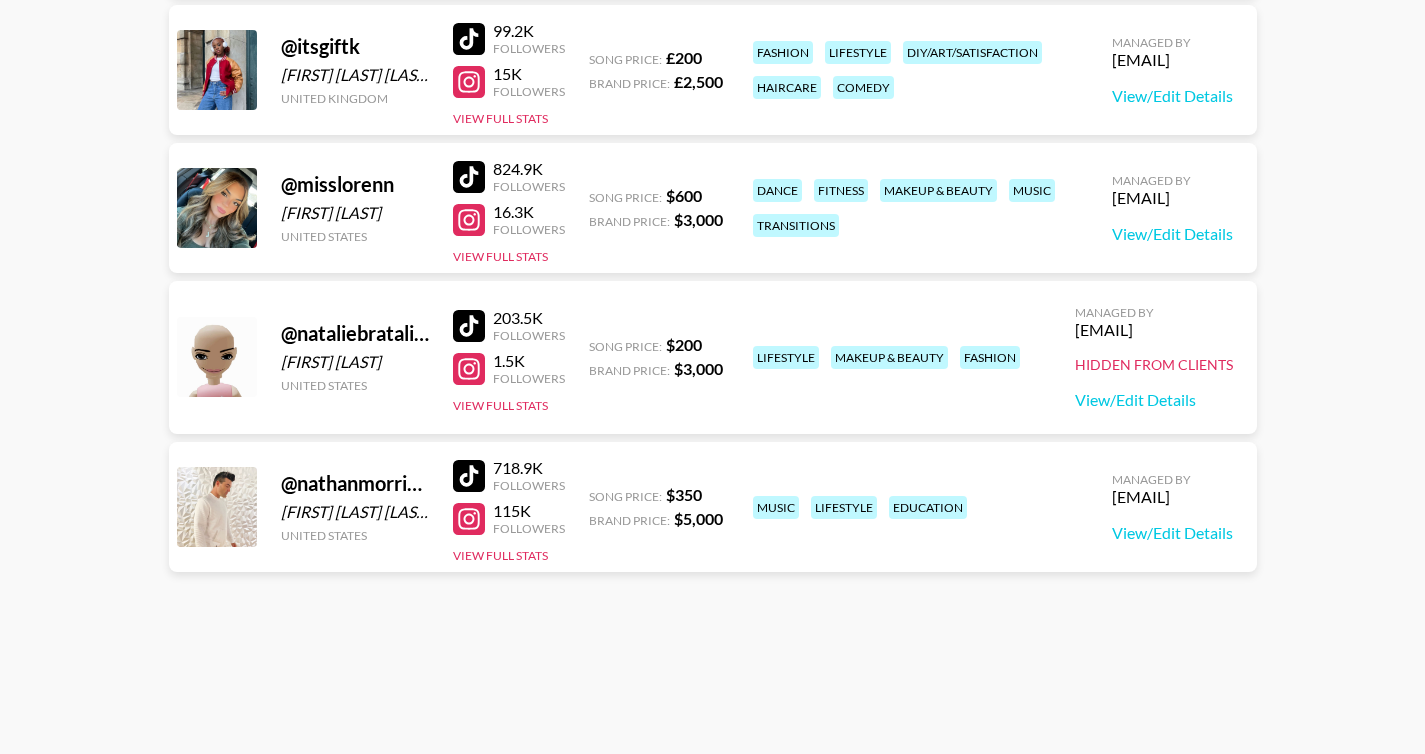 scroll, scrollTop: 989, scrollLeft: 0, axis: vertical 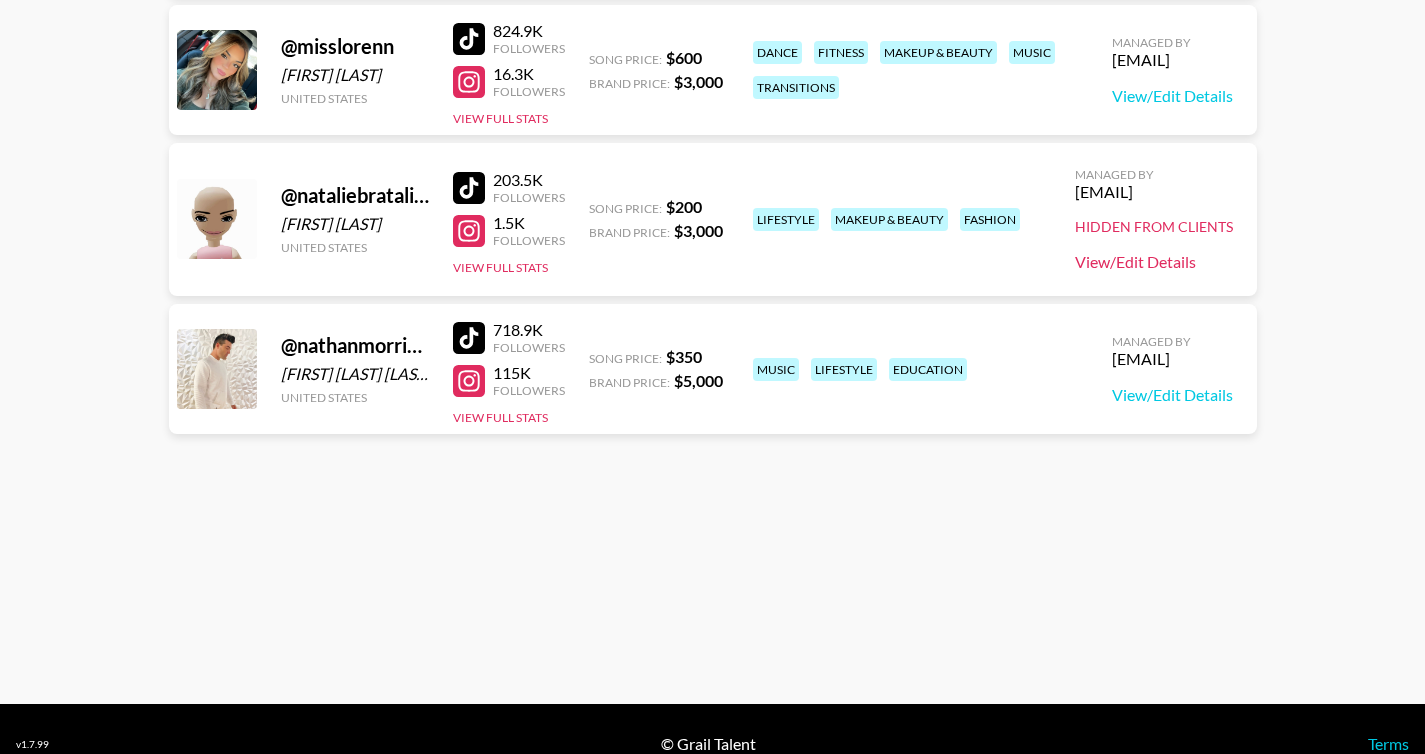 click on "View/Edit Details" at bounding box center [1154, 262] 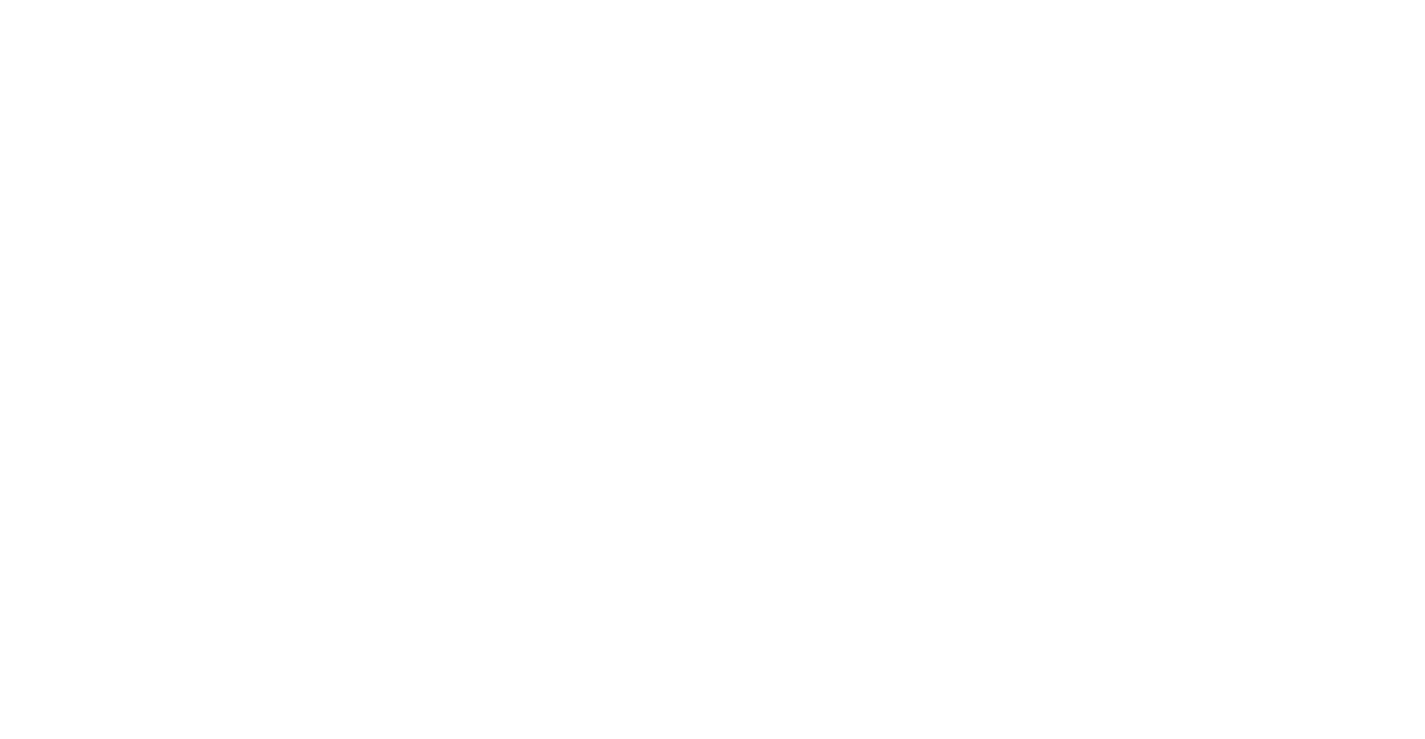 scroll, scrollTop: 0, scrollLeft: 0, axis: both 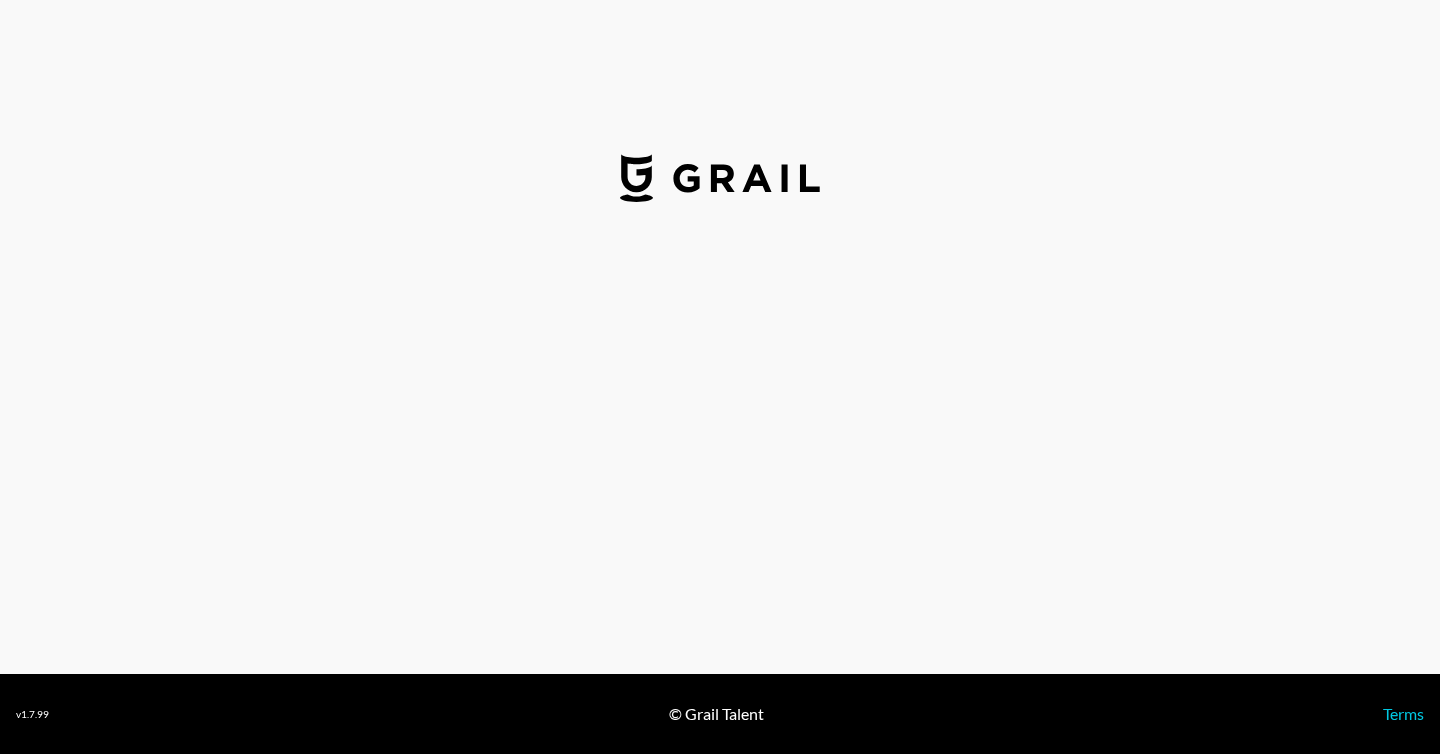 select on "USD" 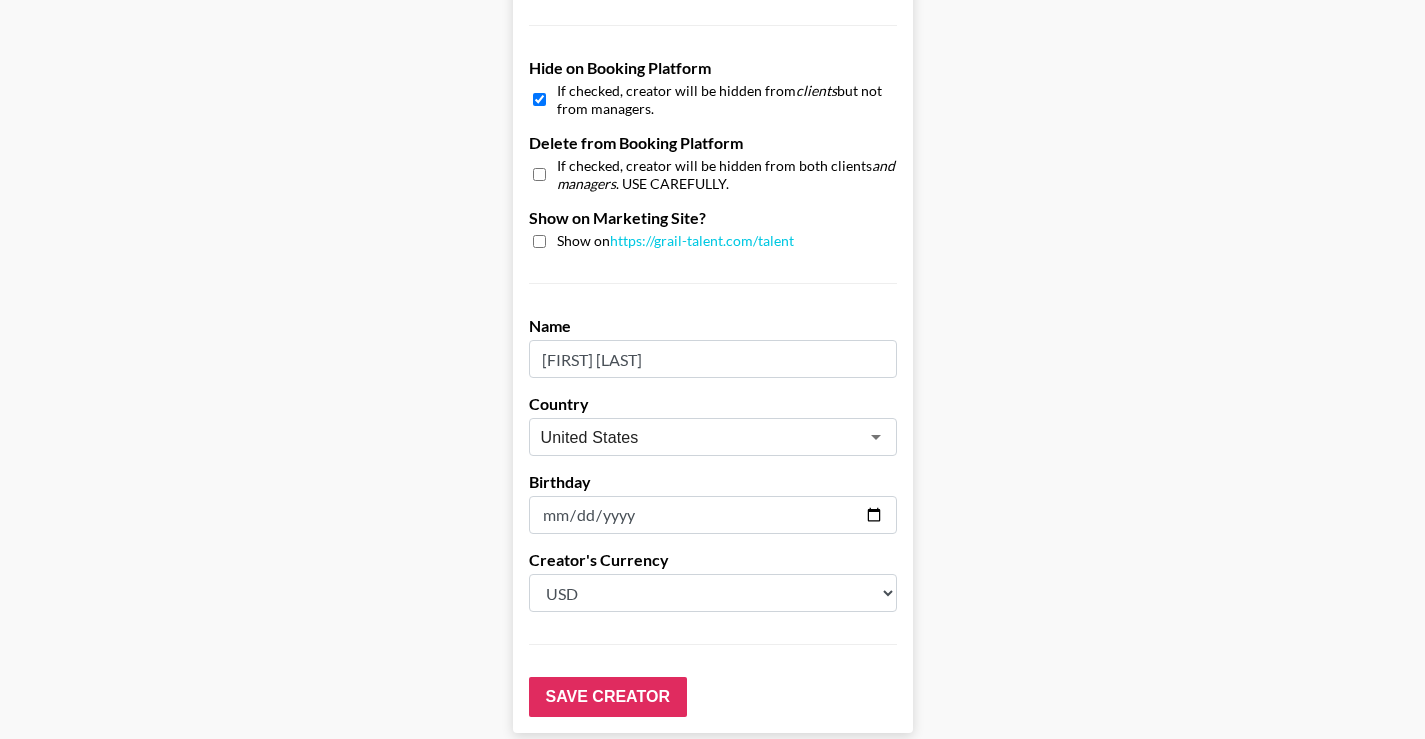 scroll, scrollTop: 1812, scrollLeft: 0, axis: vertical 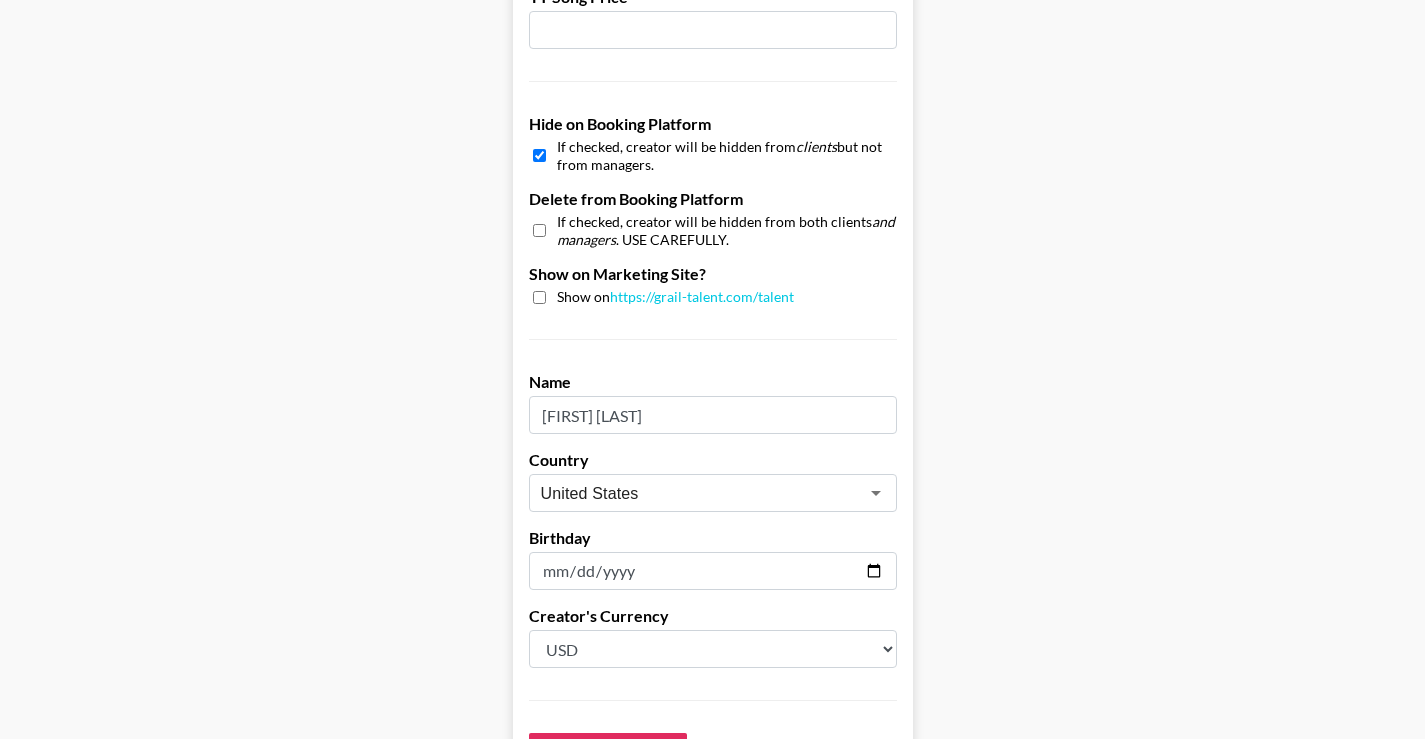 click at bounding box center [539, 155] 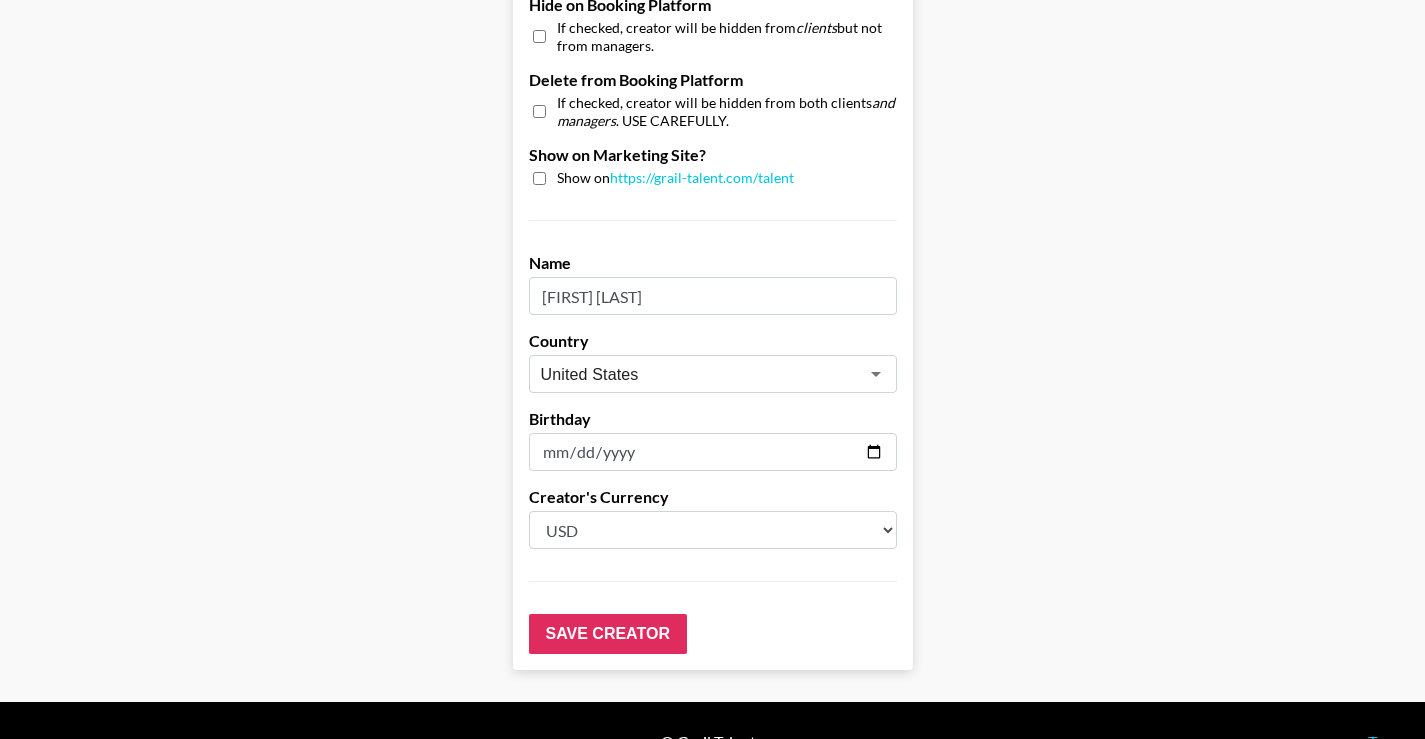 scroll, scrollTop: 1974, scrollLeft: 0, axis: vertical 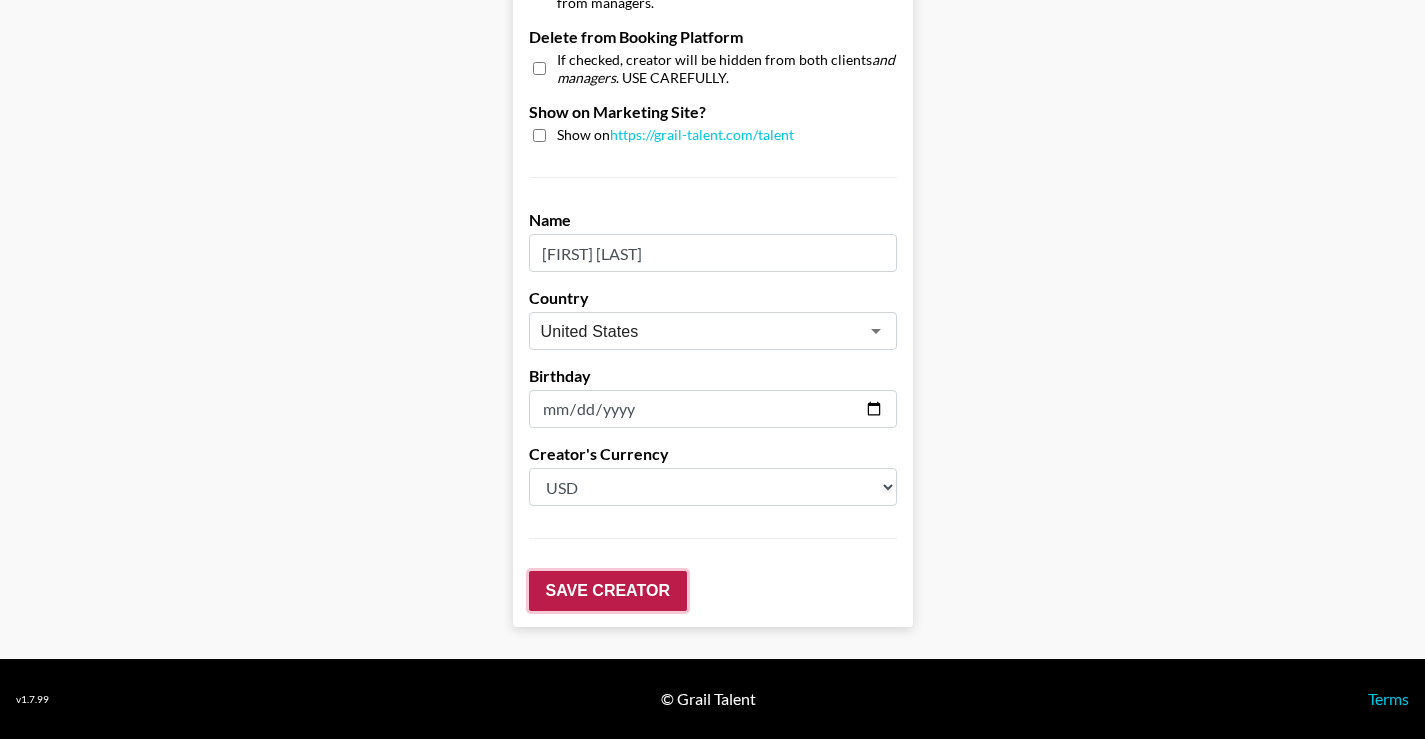 click on "Save Creator" at bounding box center (608, 591) 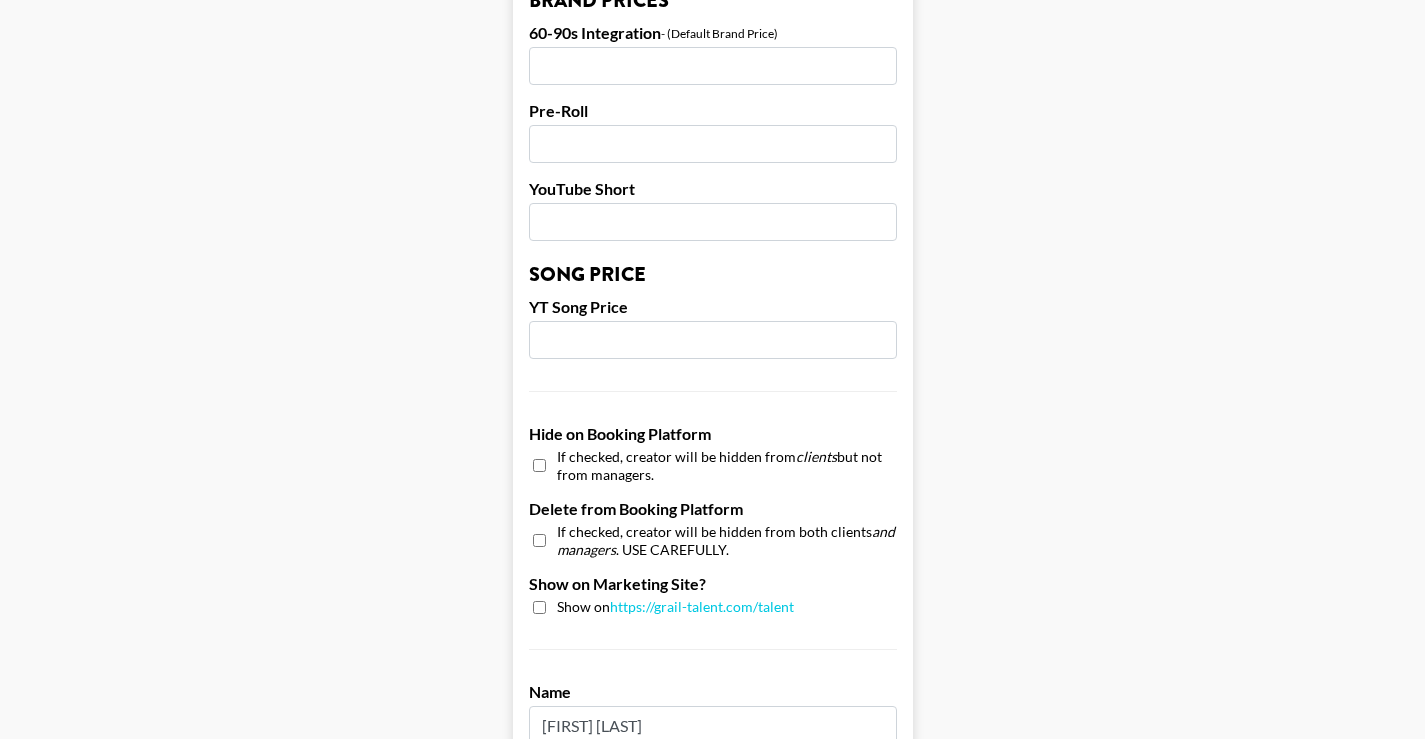 scroll, scrollTop: 2038, scrollLeft: 0, axis: vertical 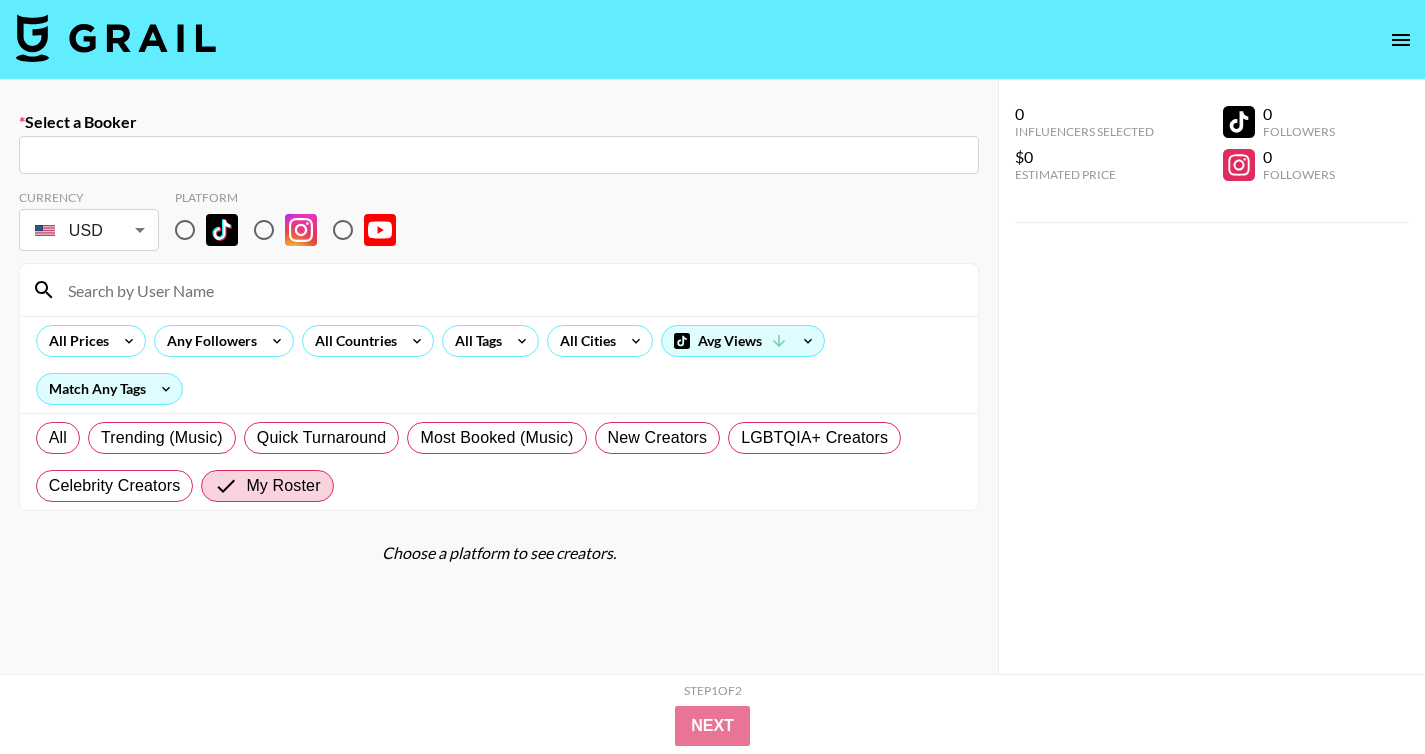 click at bounding box center (499, 155) 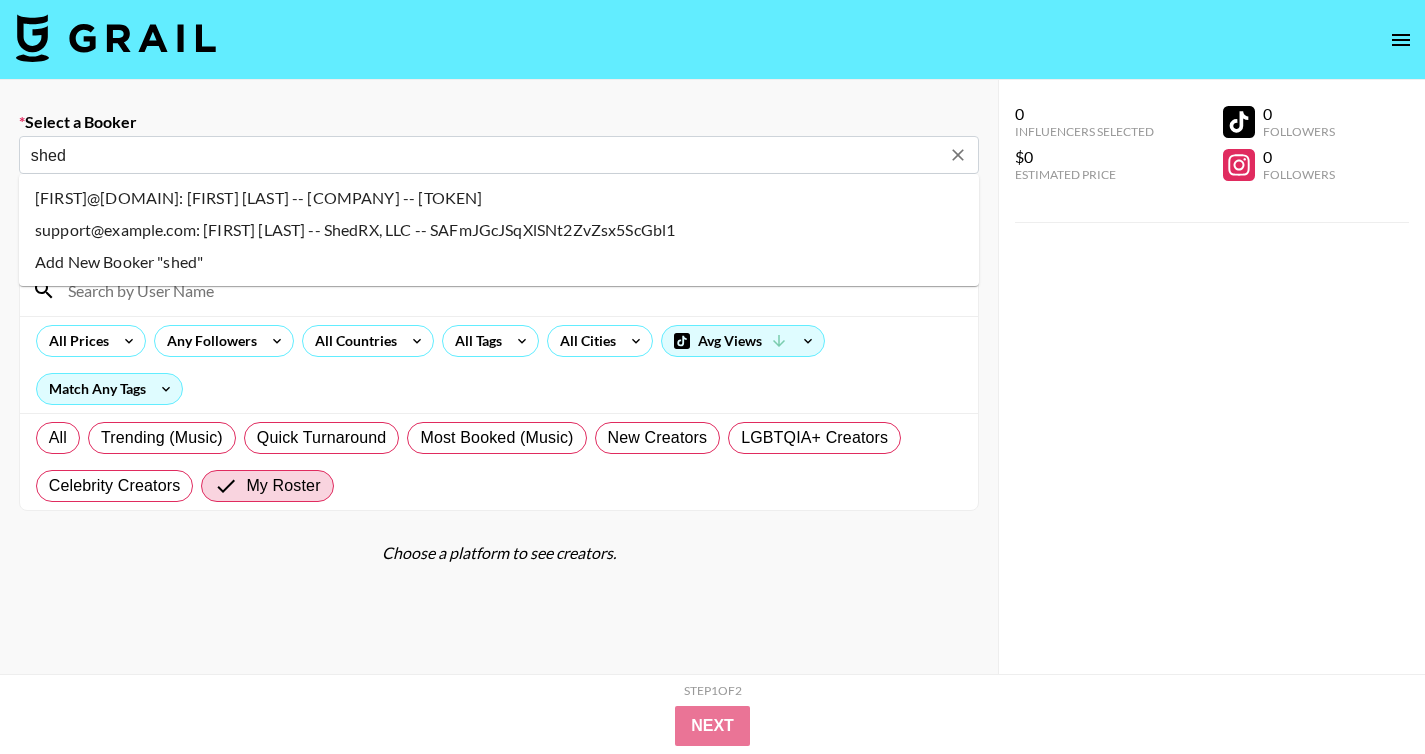 click on "support@example.com: [FIRST] [LAST] -- ShedRX, LLC -- SAFmJGcJSqXlSNt2ZvZsx5ScGbl1" at bounding box center [499, 230] 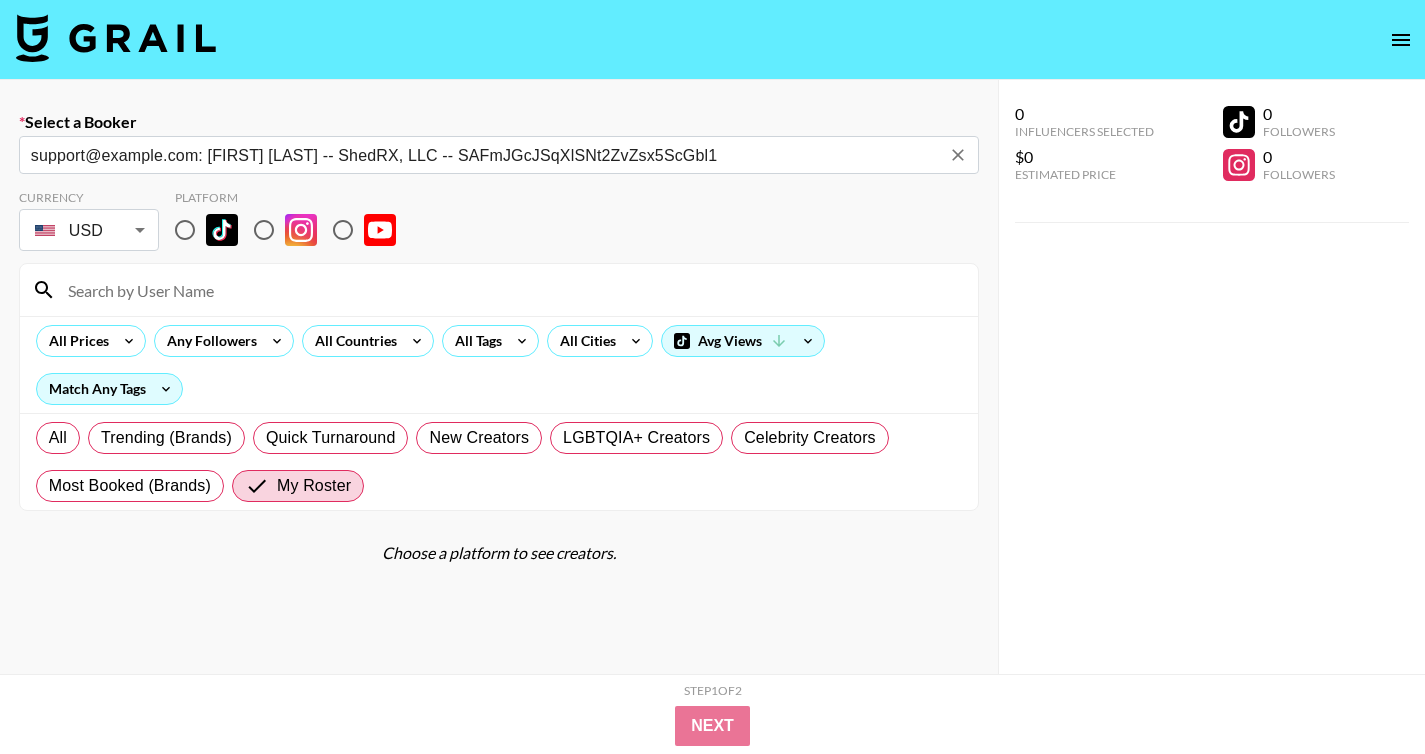 type on "support@example.com: [FIRST] [LAST] -- ShedRX, LLC -- SAFmJGcJSqXlSNt2ZvZsx5ScGbl1" 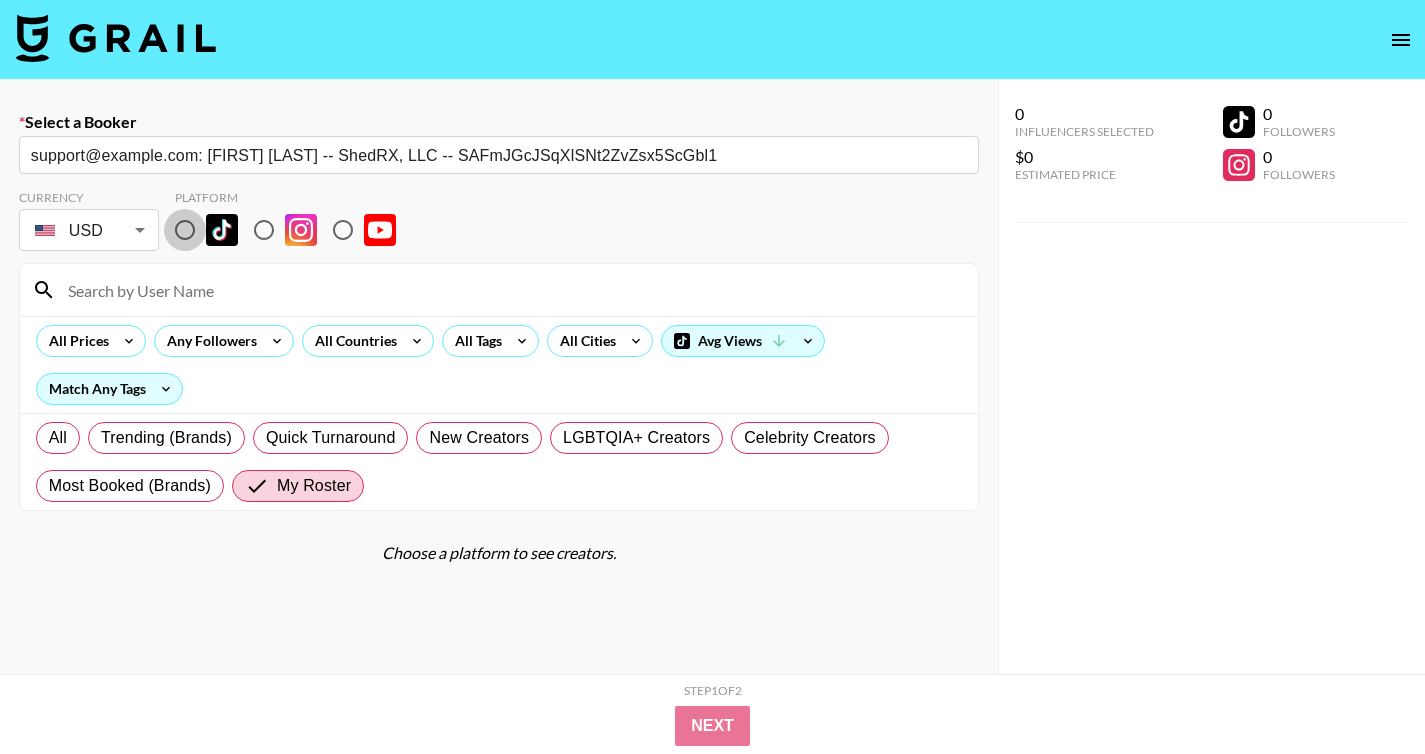 click at bounding box center [185, 230] 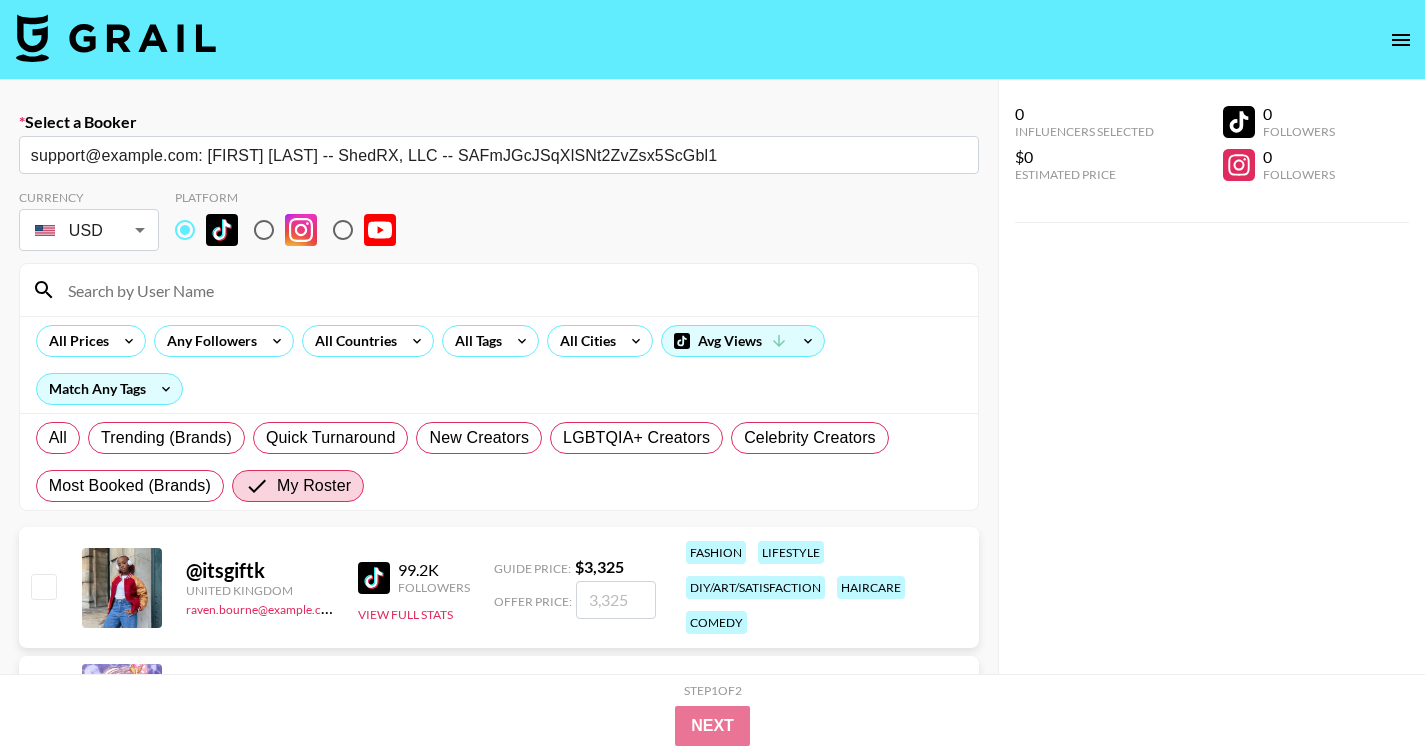 click at bounding box center [511, 290] 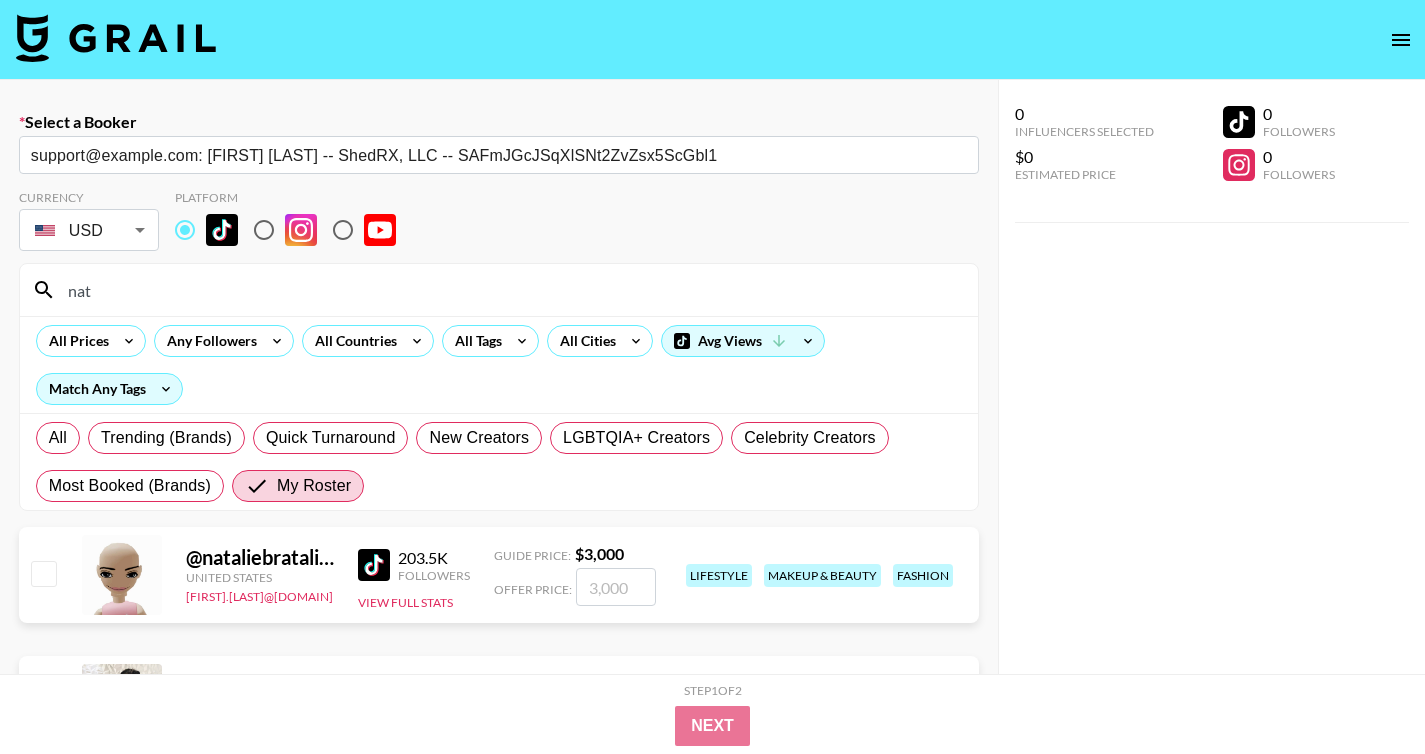 type on "nat" 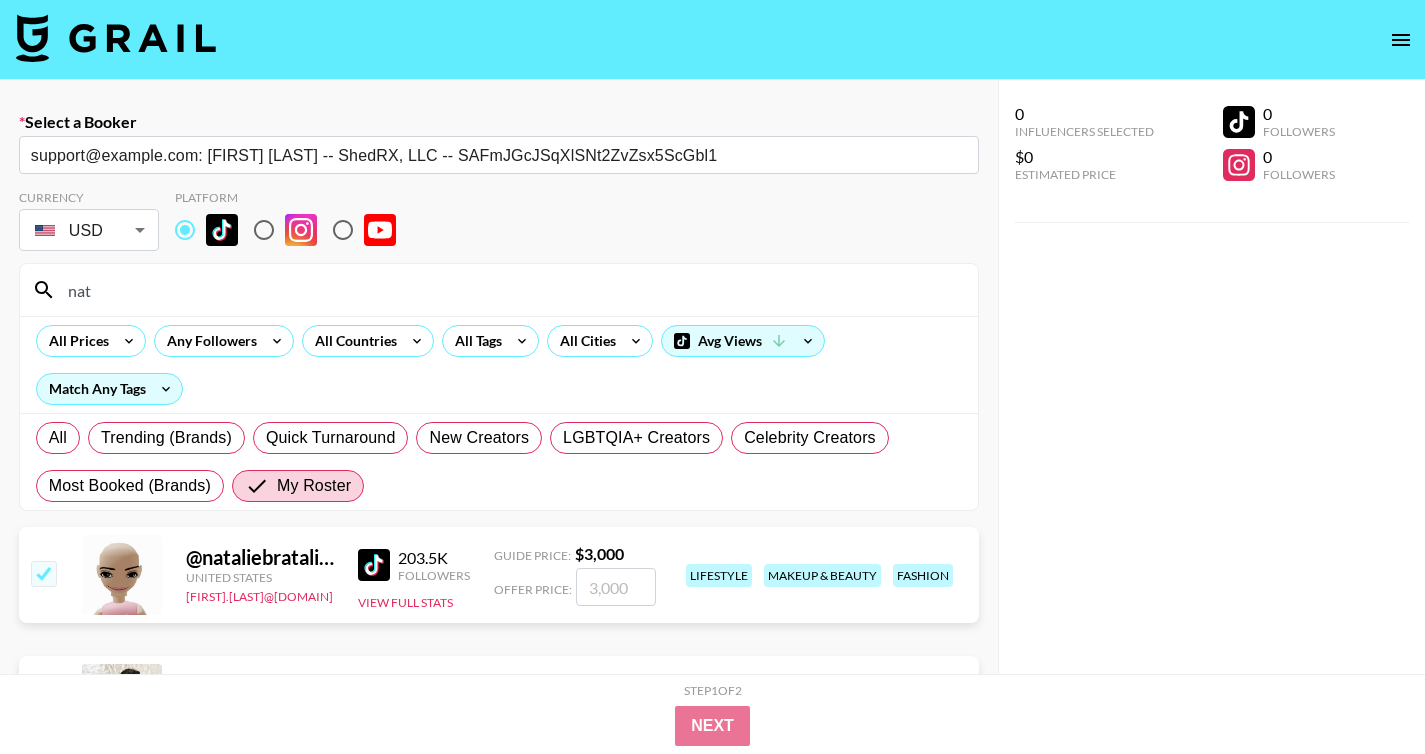 checkbox on "true" 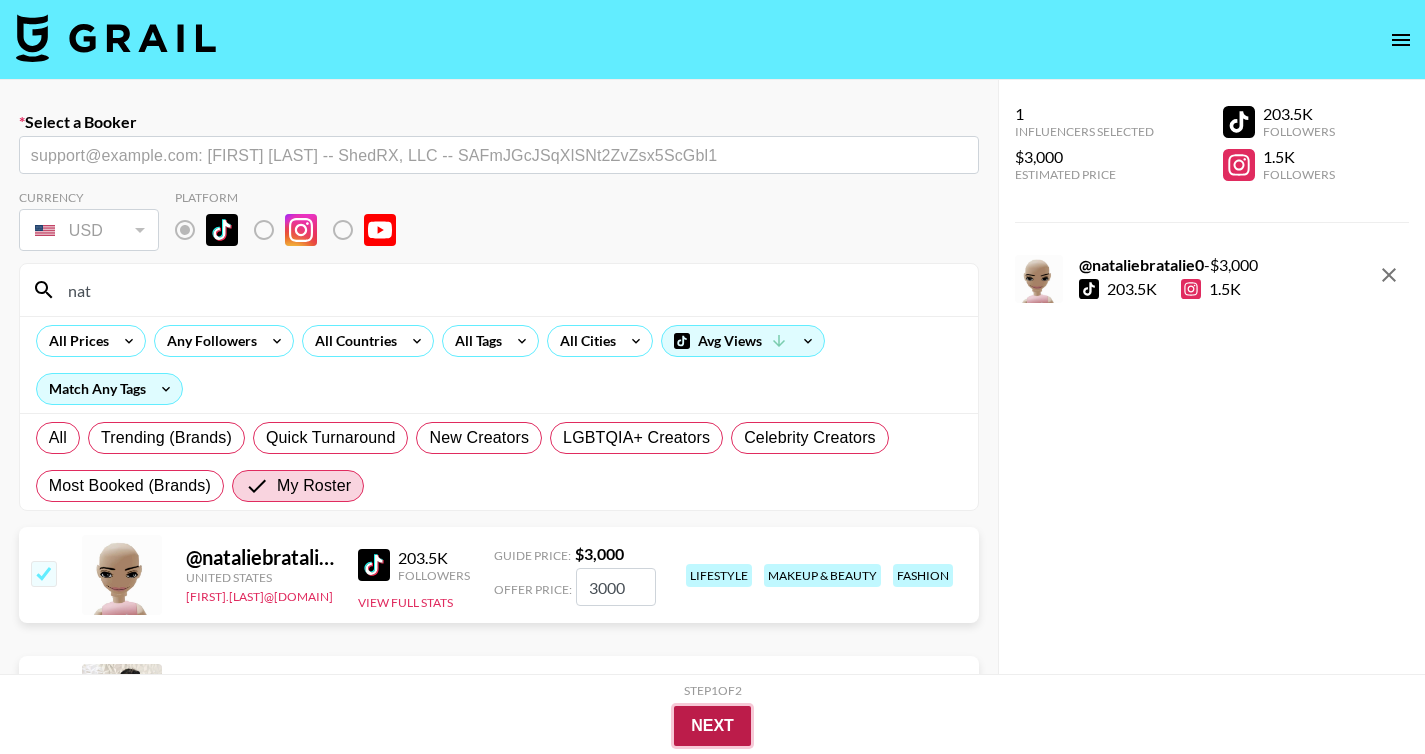 click on "Next" at bounding box center [712, 726] 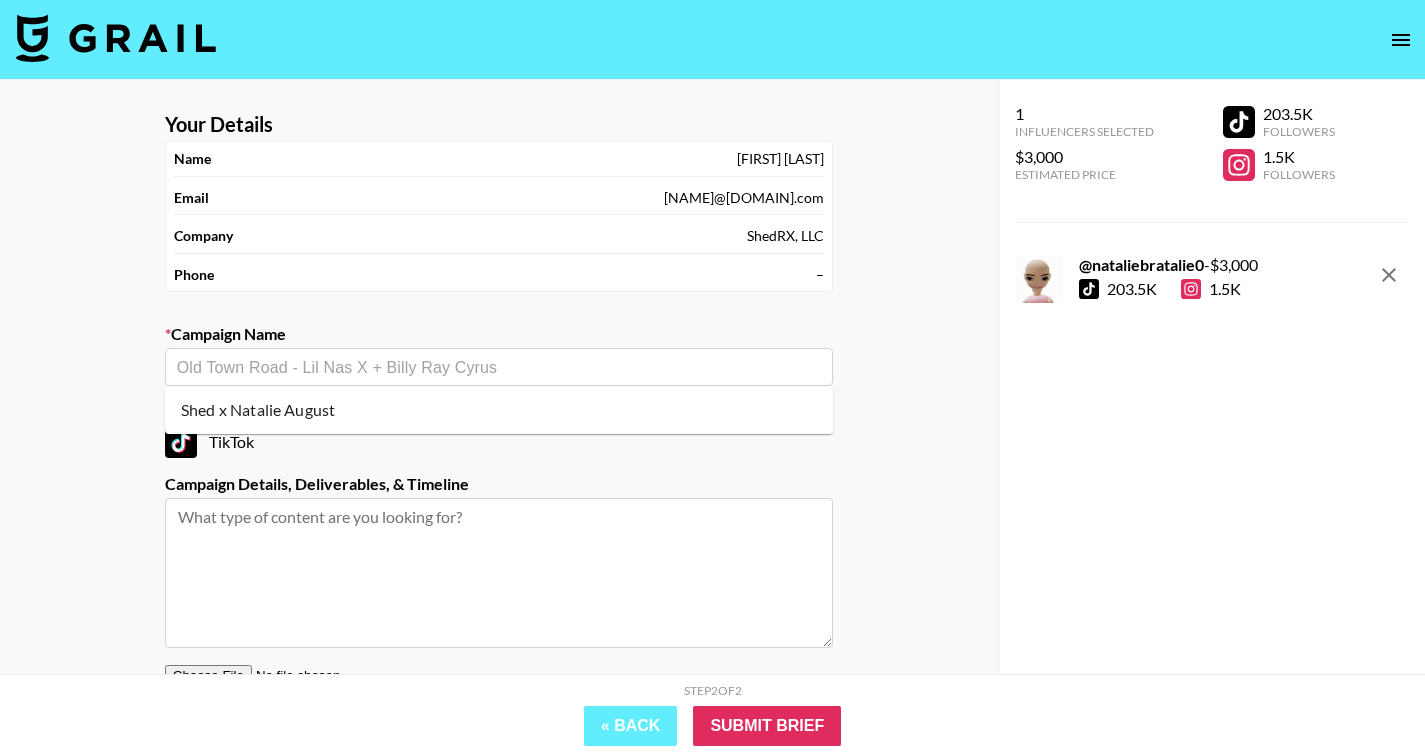 click at bounding box center [499, 367] 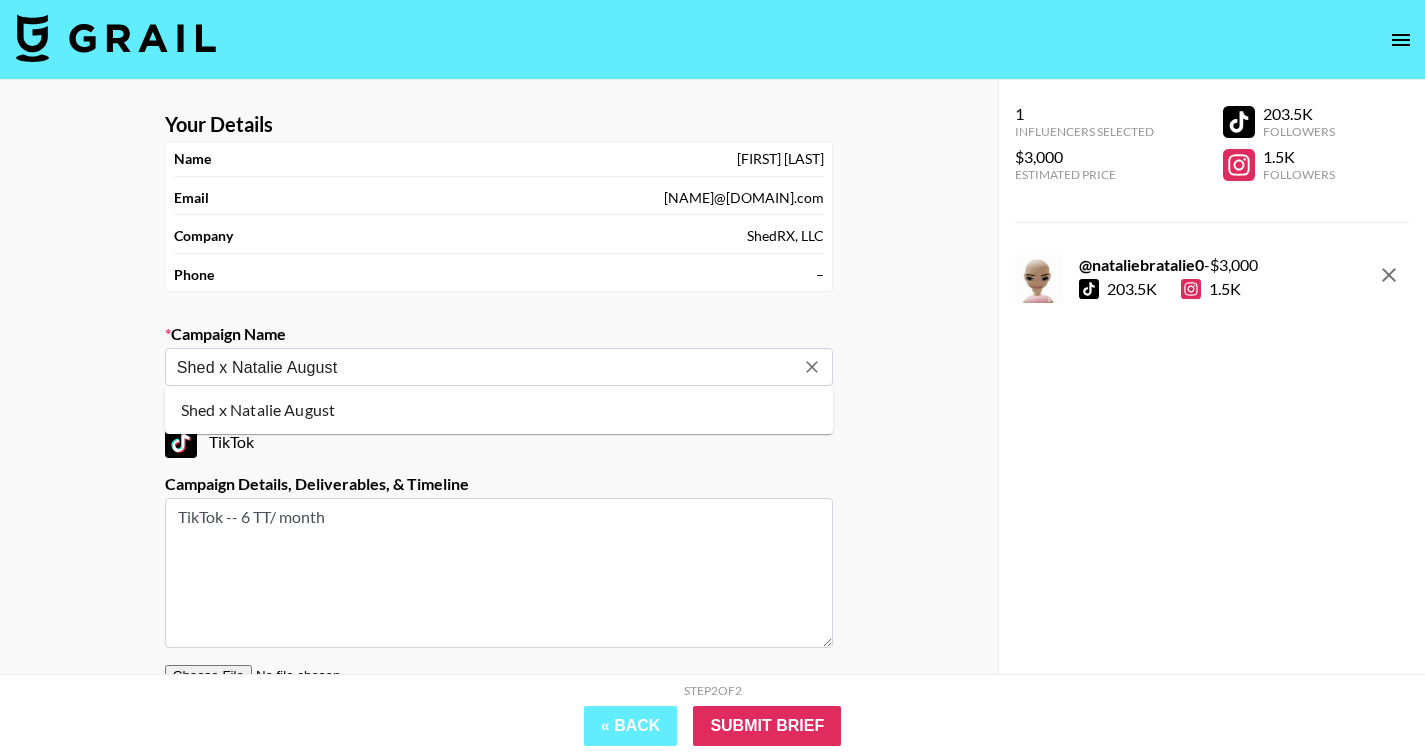 click on "Shed x Natalie August" at bounding box center [485, 367] 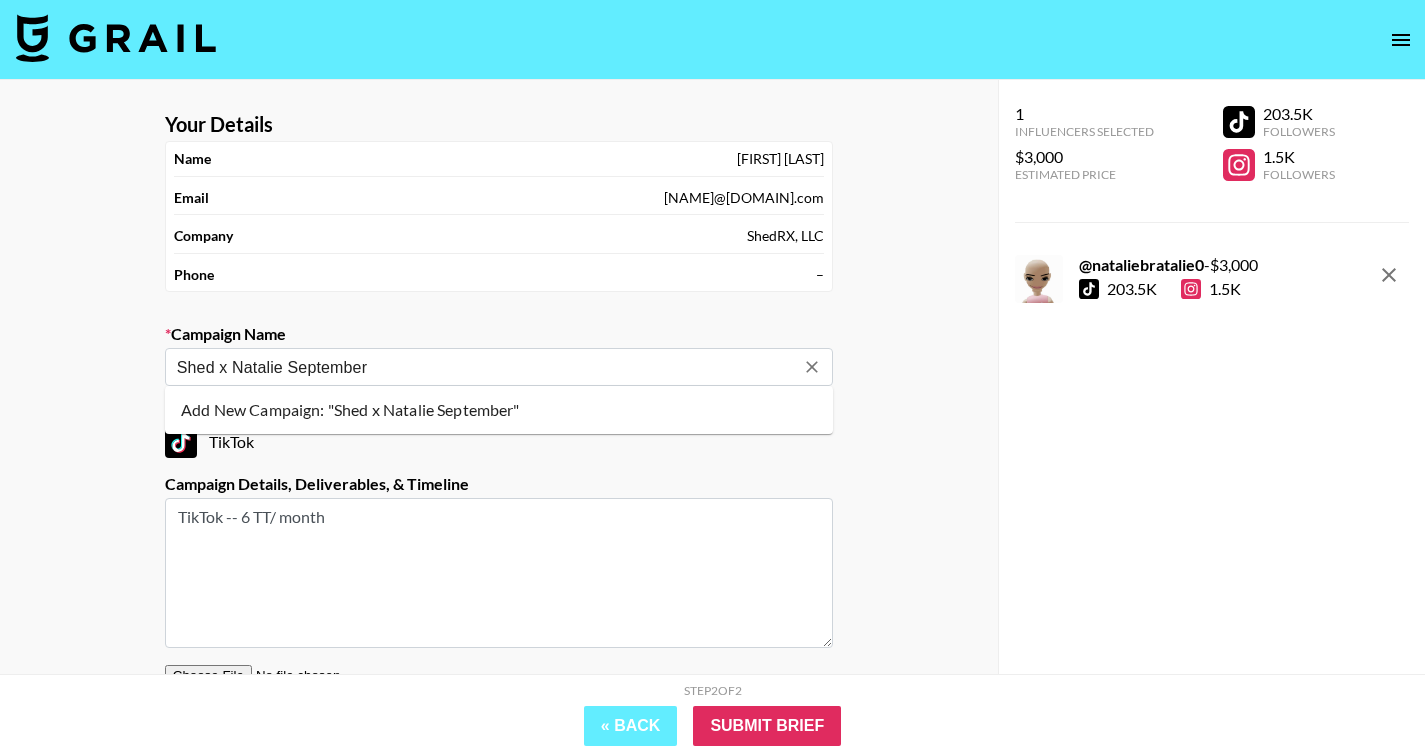 click on "Add New Campaign: "Shed x Natalie September"" at bounding box center (499, 410) 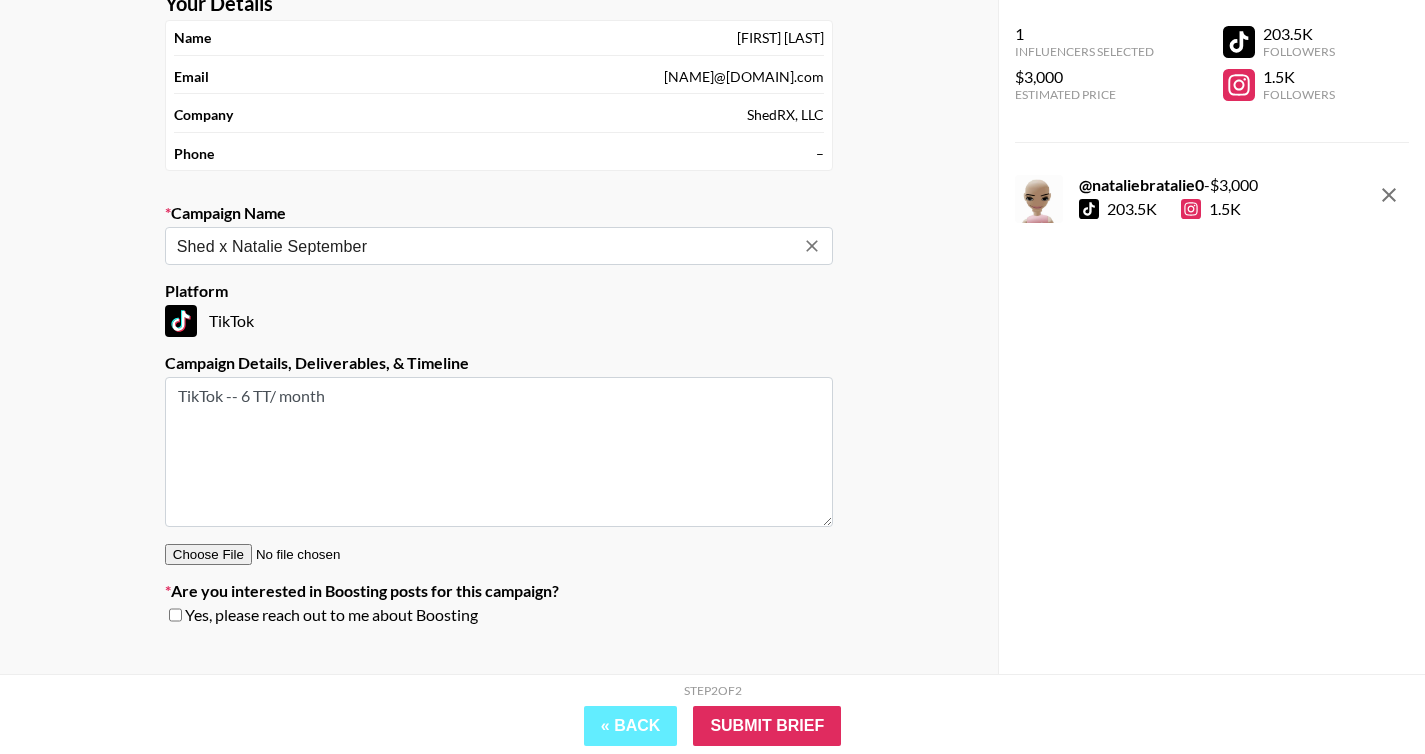 scroll, scrollTop: 152, scrollLeft: 0, axis: vertical 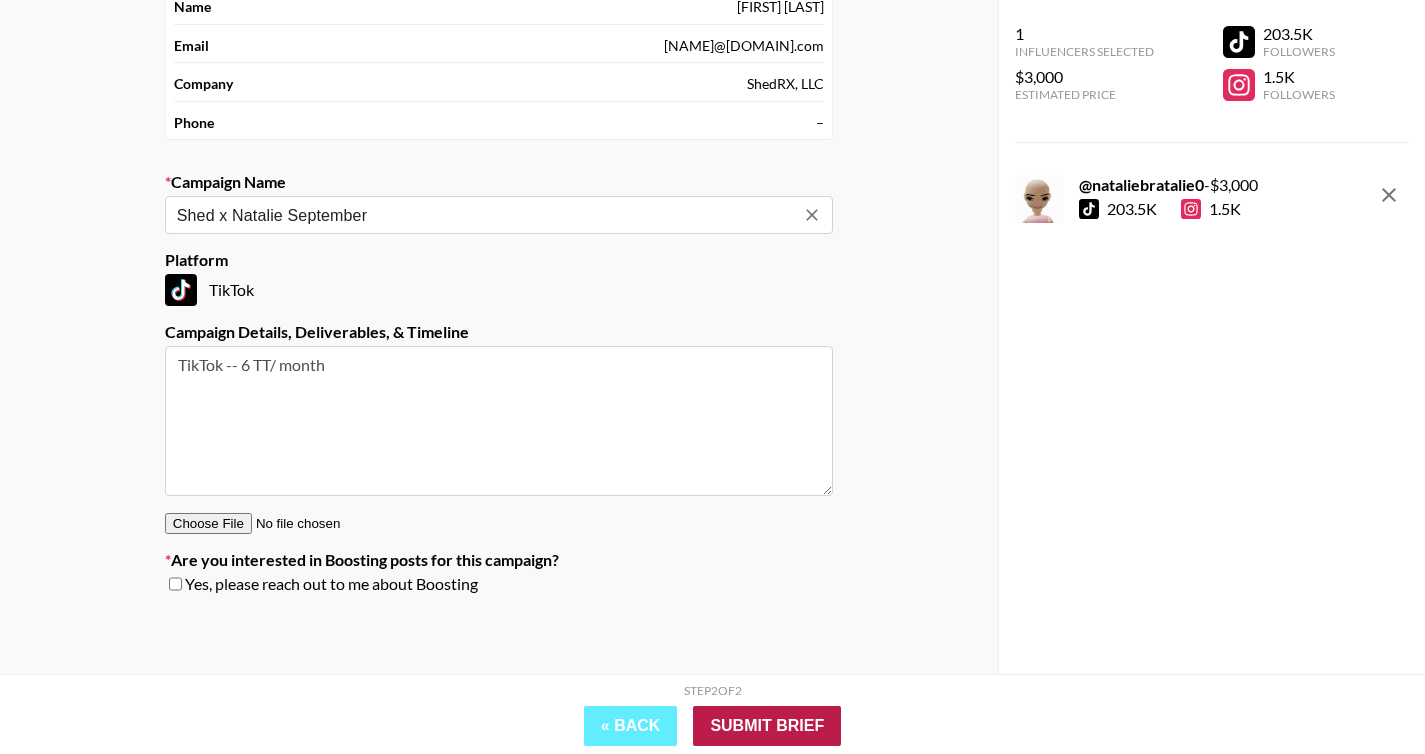 type on "Shed x Natalie September" 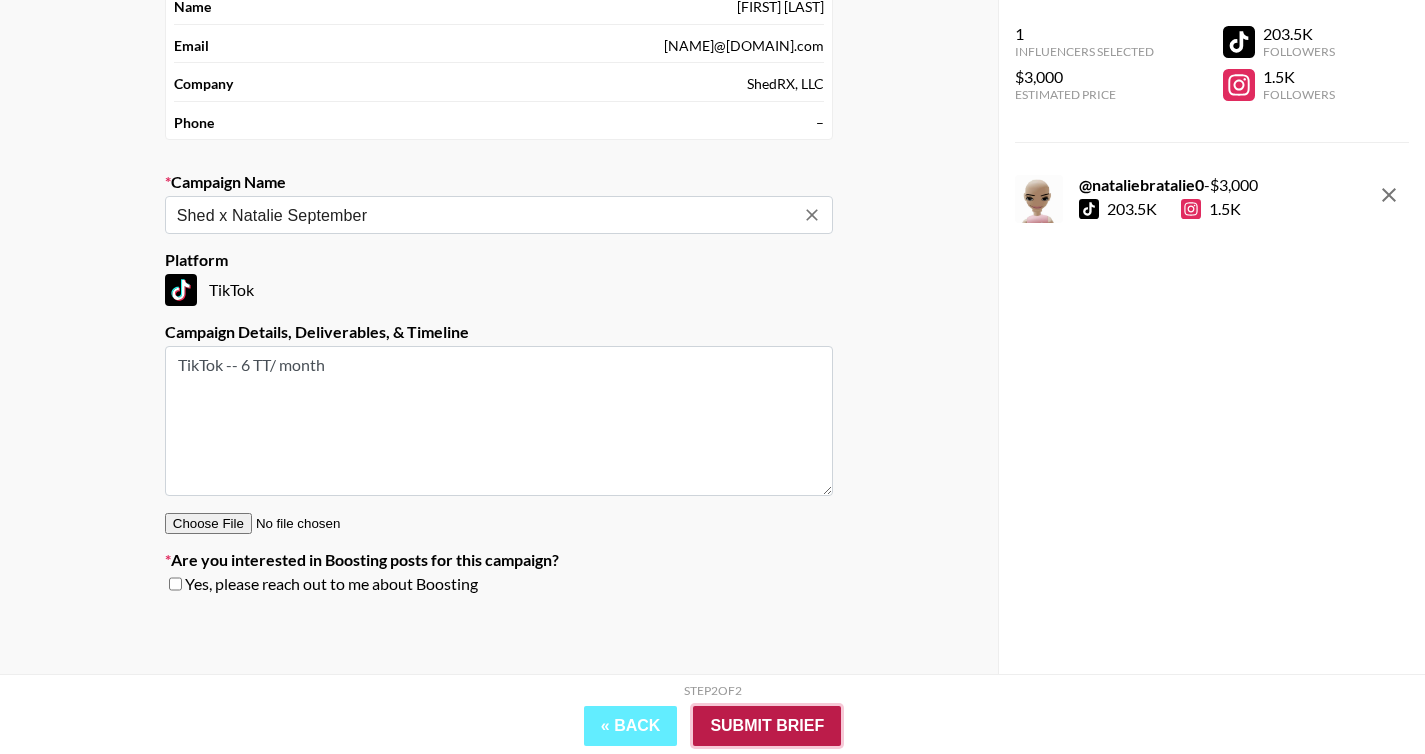 click on "Submit Brief" at bounding box center [767, 726] 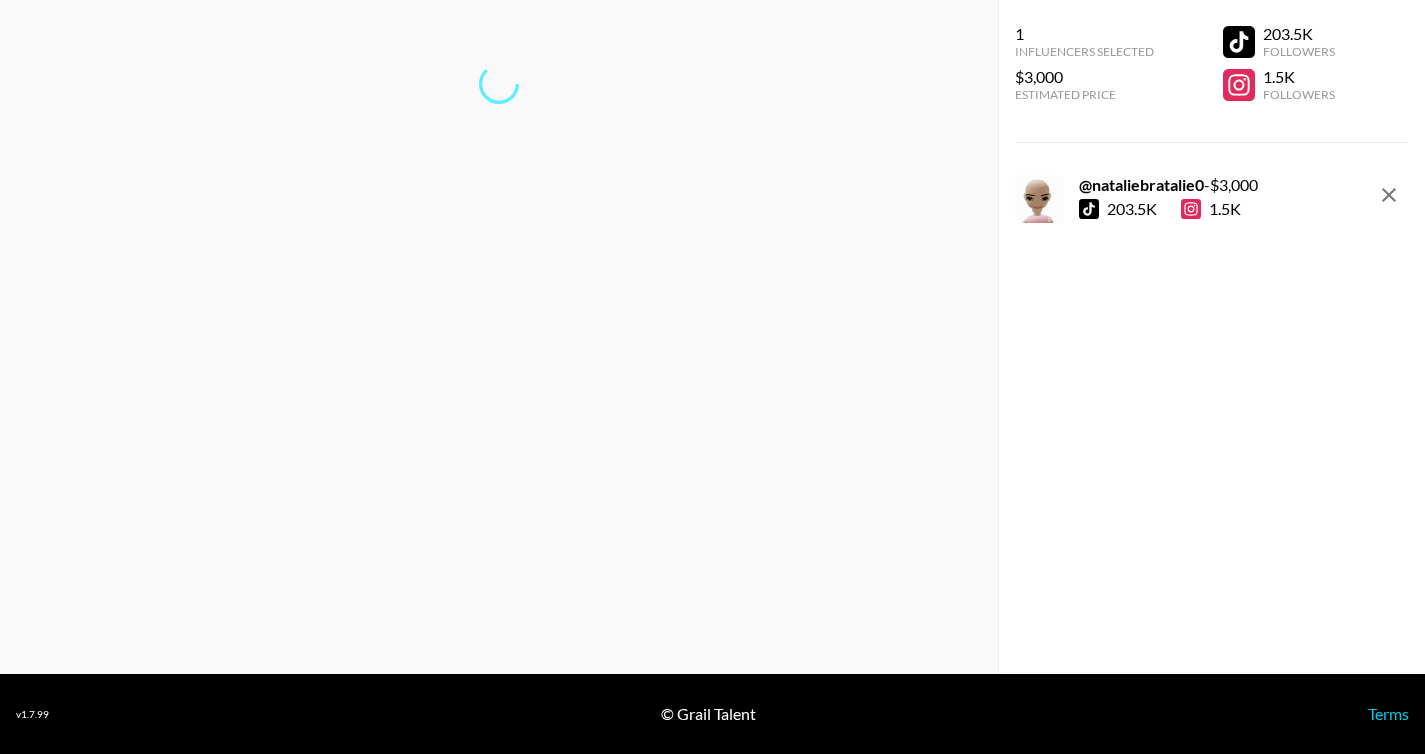 scroll, scrollTop: 80, scrollLeft: 0, axis: vertical 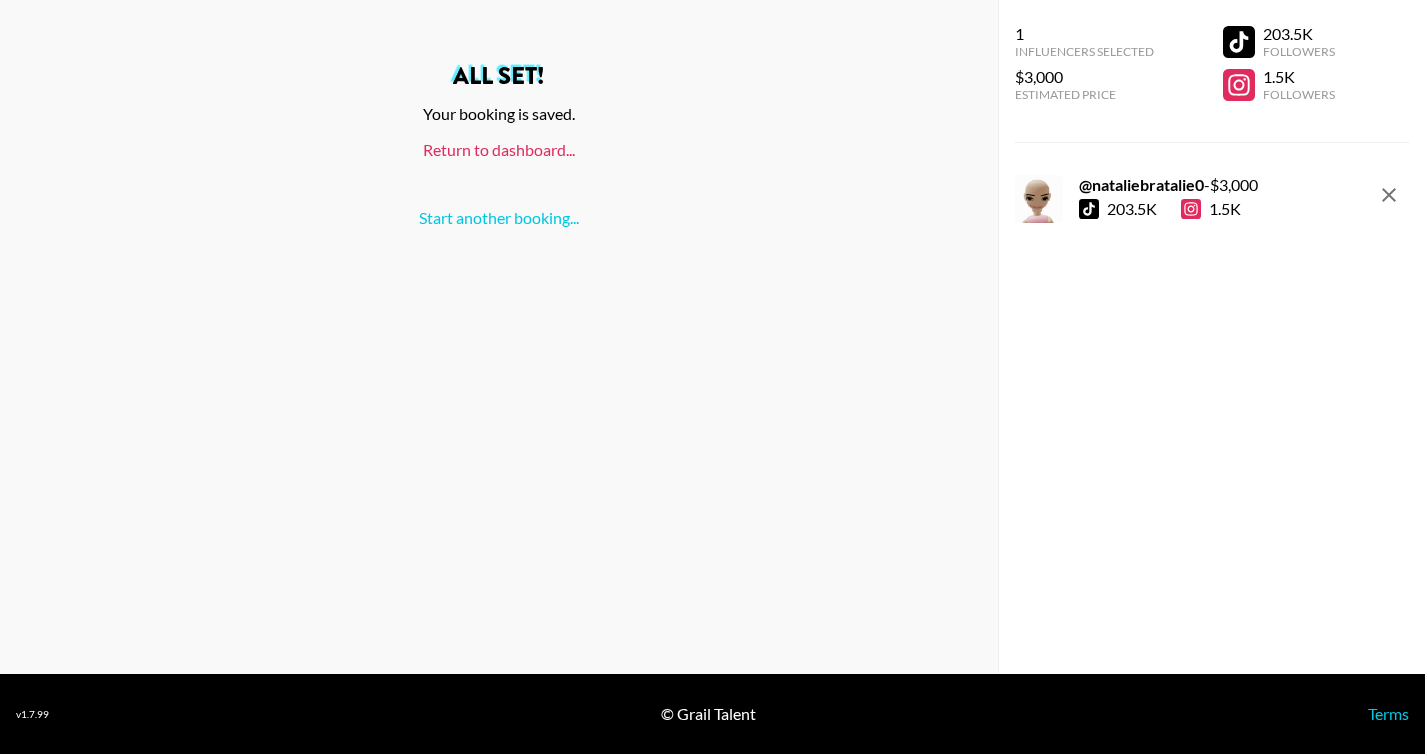 click on "Return to dashboard..." at bounding box center [499, 149] 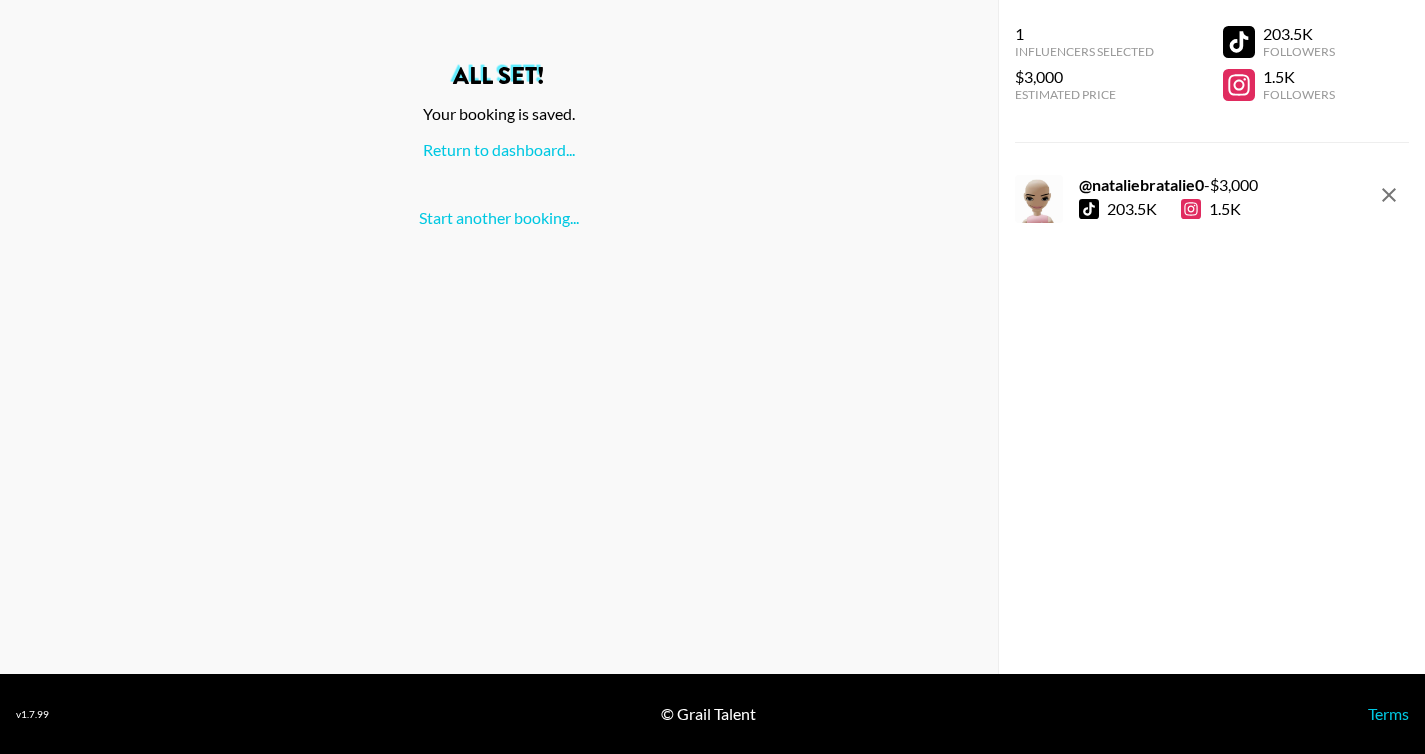click on "All set! Your booking is saved. Return to dashboard... Start another booking..." at bounding box center [499, 337] 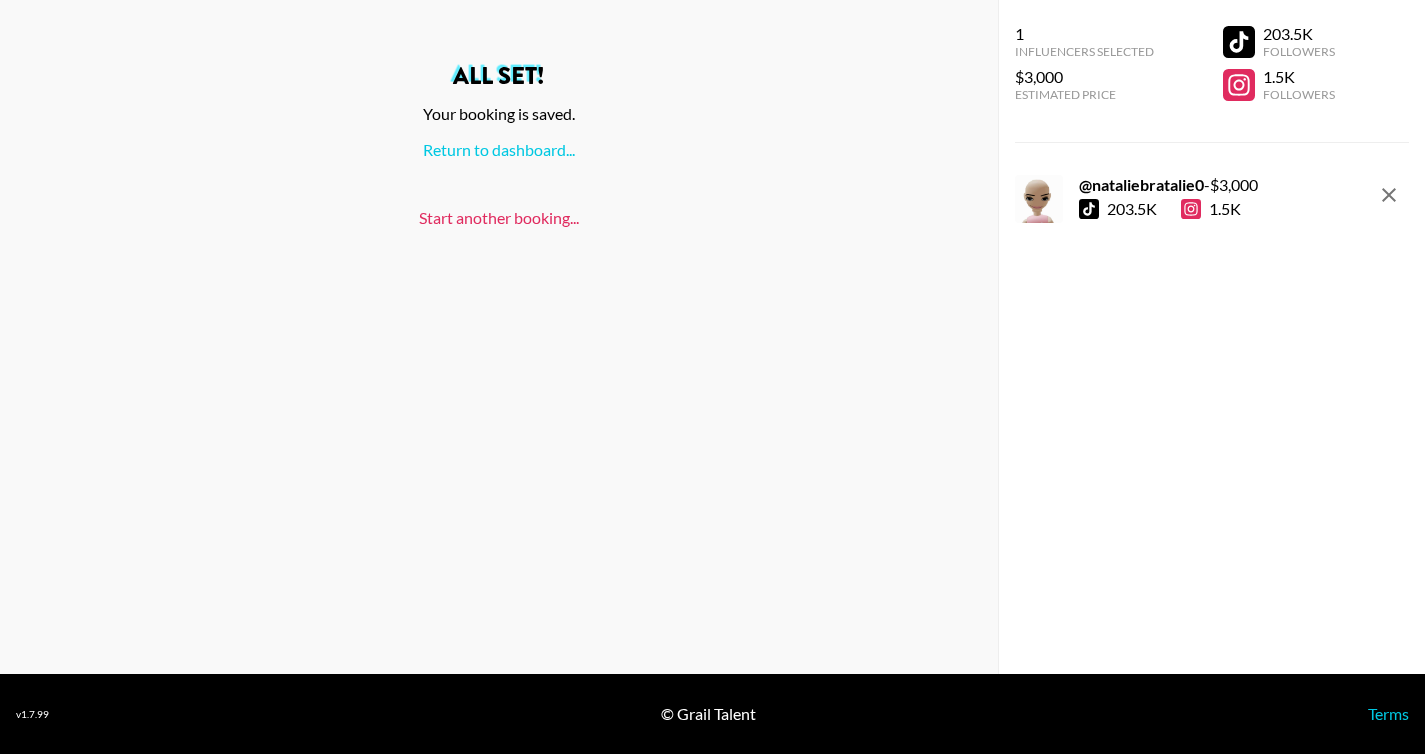 click on "Start another booking..." at bounding box center [499, 217] 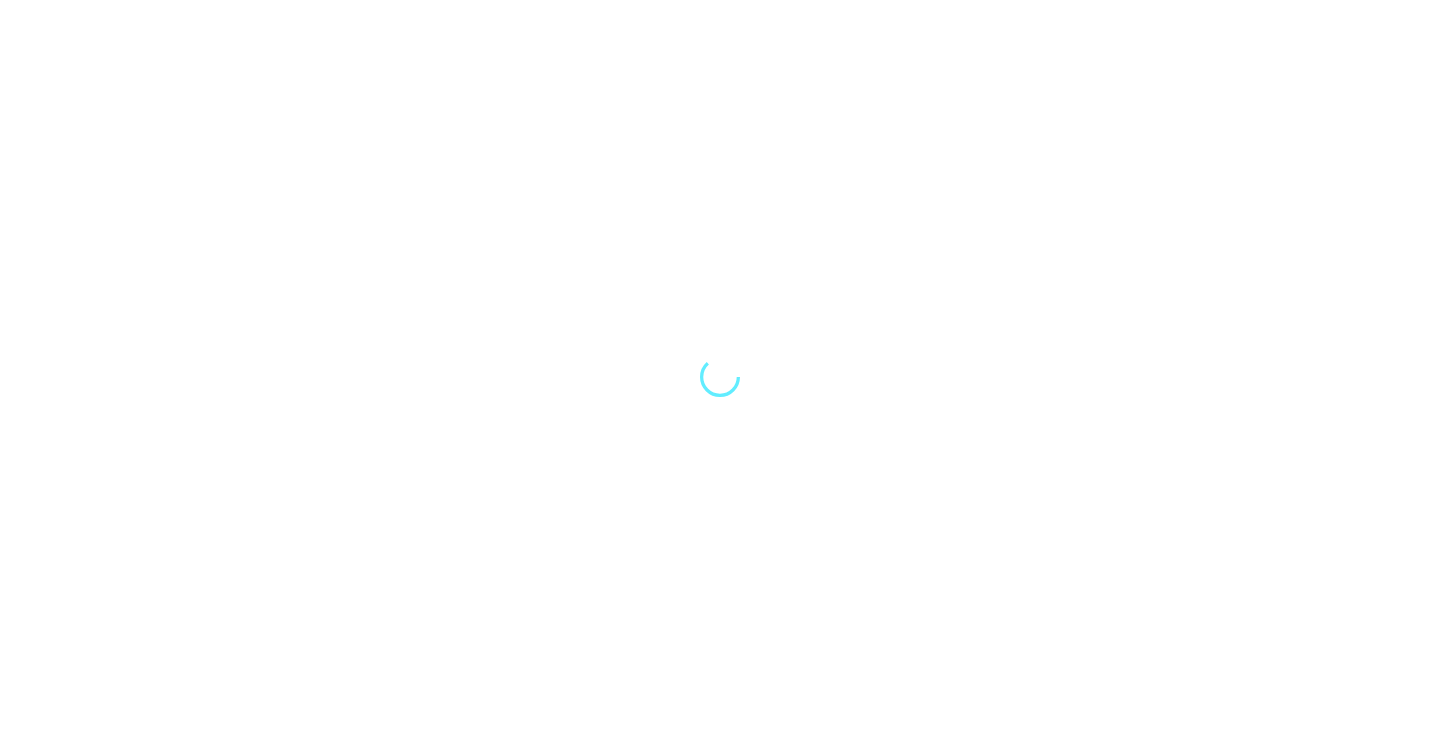scroll, scrollTop: 0, scrollLeft: 0, axis: both 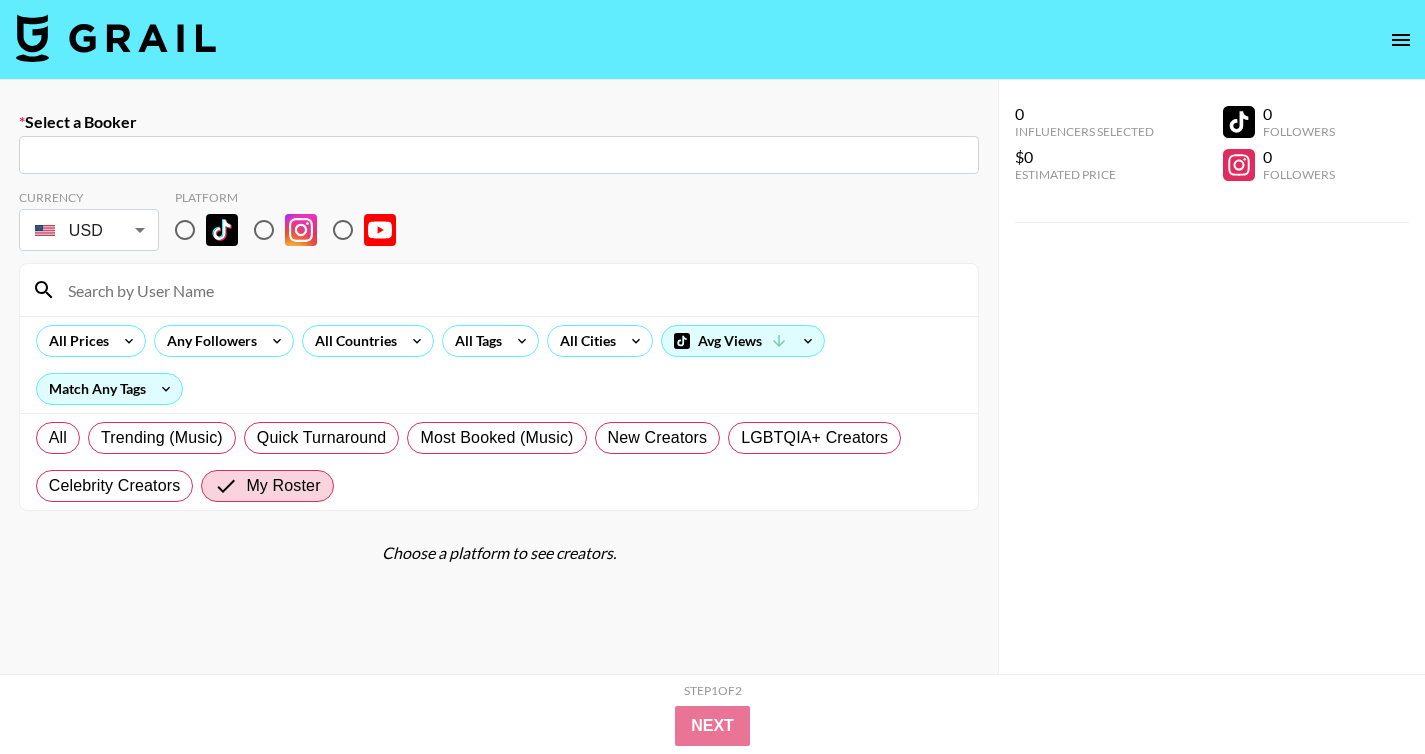 click at bounding box center [499, 155] 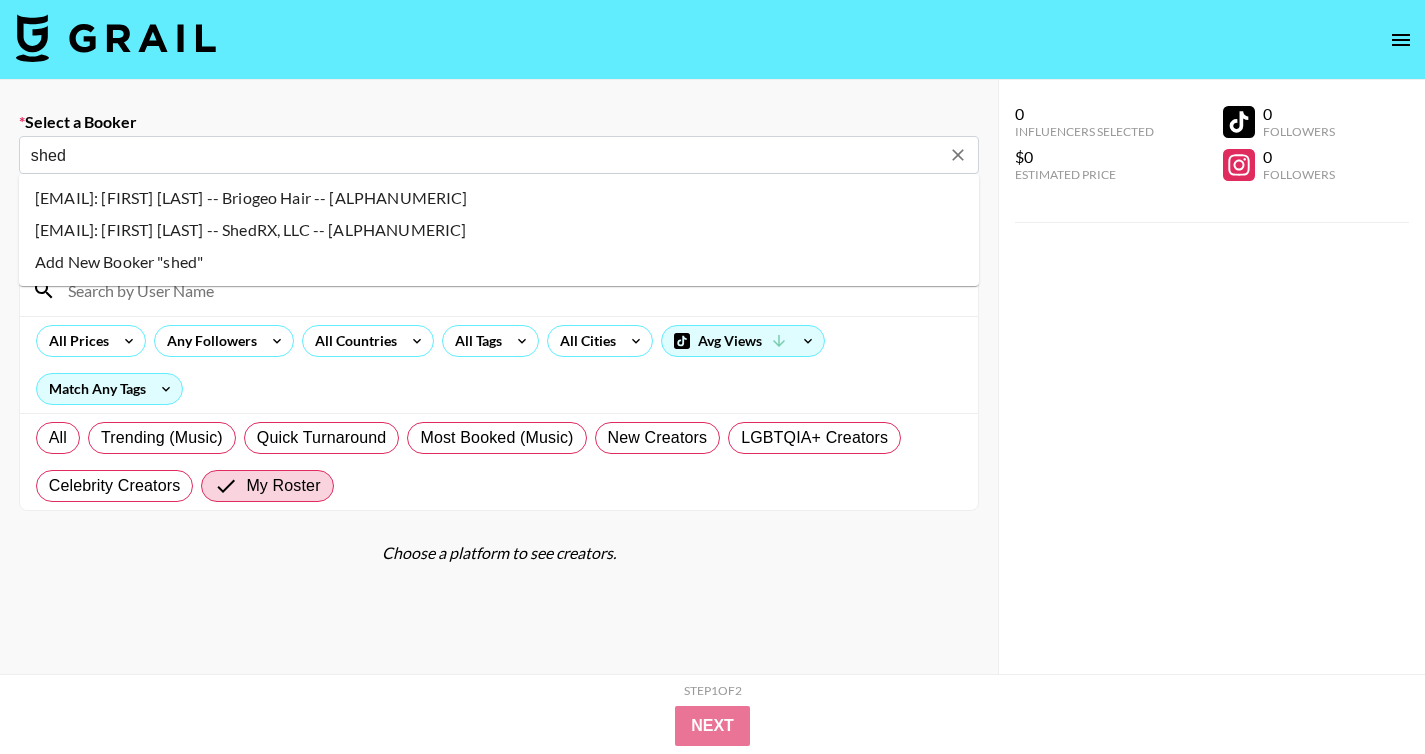 click on "sophia.richards@tryshed.com: Sophia Richards -- ShedRX, LLC -- SAFmJGcJSqXlSNt2ZvZsx5ScGbl1" at bounding box center (499, 230) 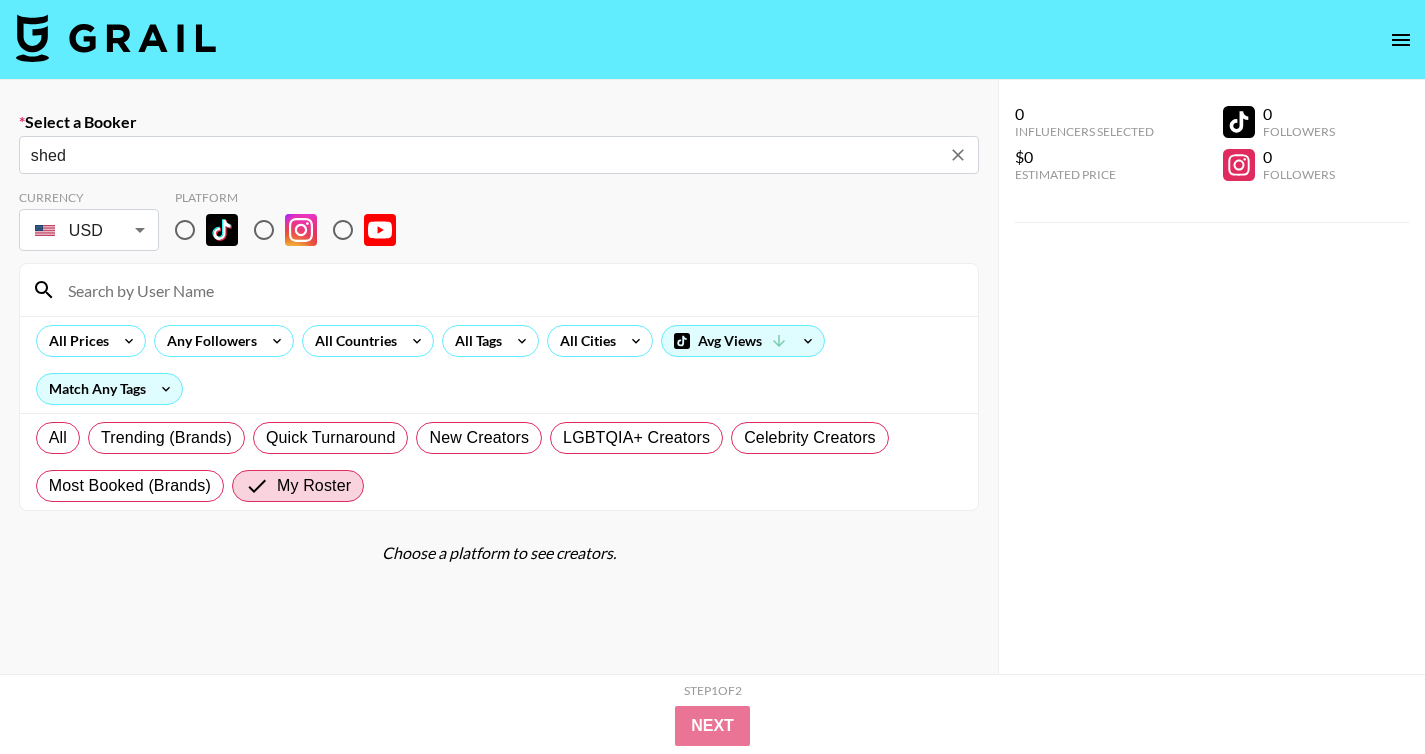 type on "sophia.richards@tryshed.com: Sophia Richards -- ShedRX, LLC -- SAFmJGcJSqXlSNt2ZvZsx5ScGbl1" 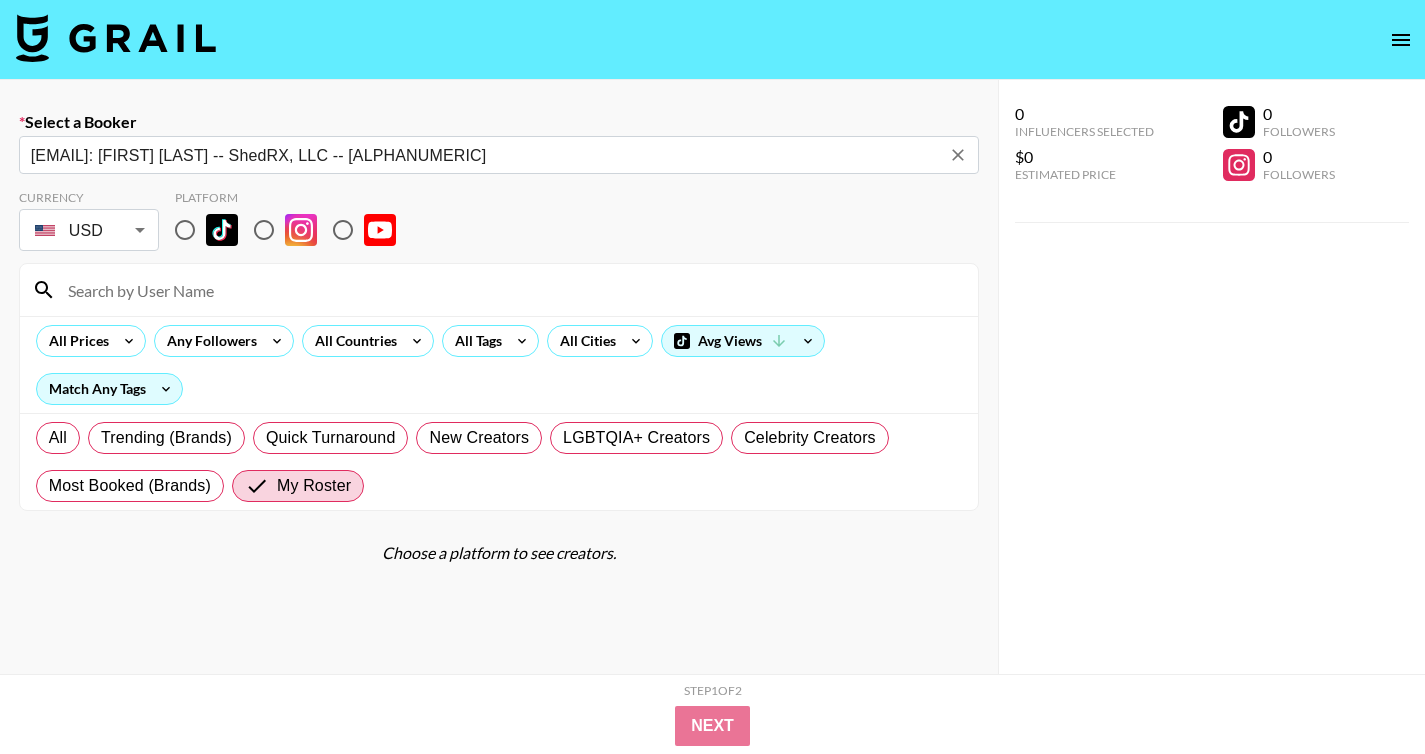 click at bounding box center [185, 230] 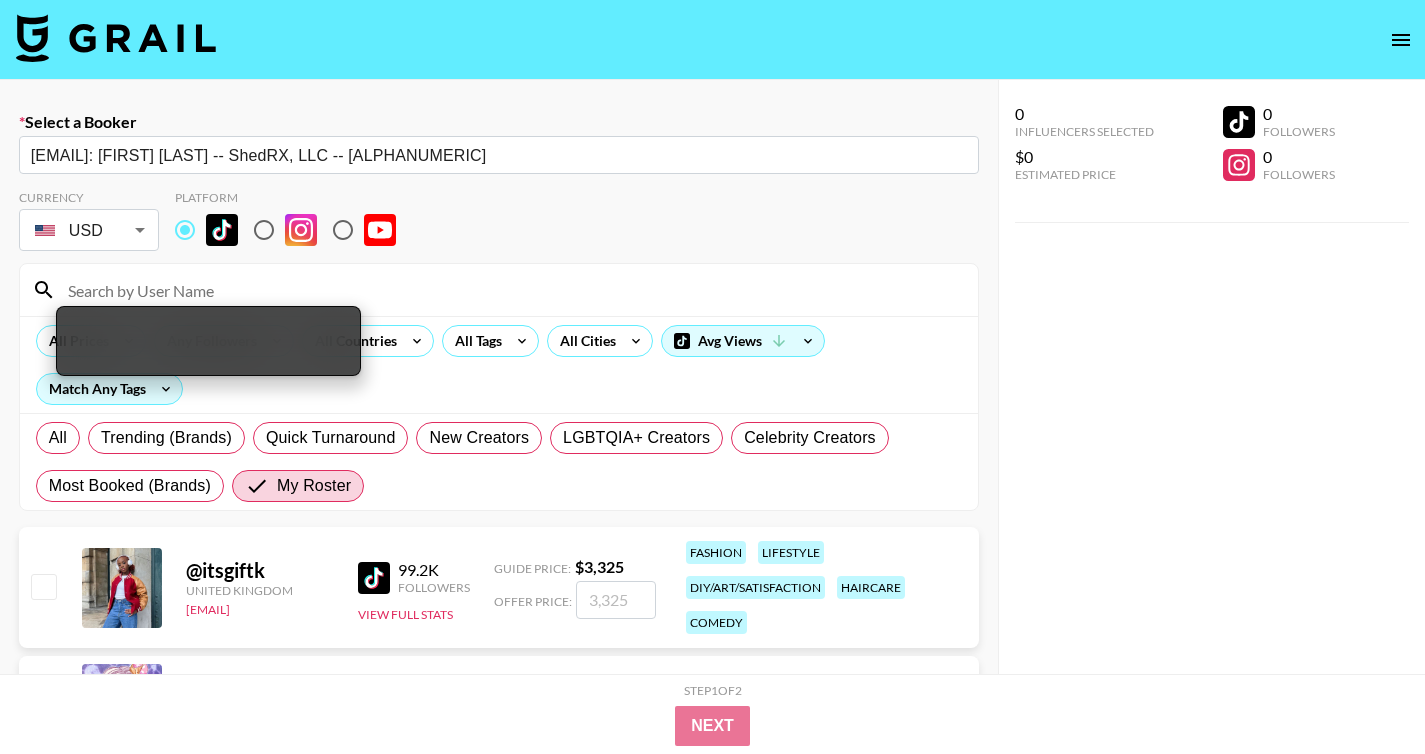 click at bounding box center [511, 290] 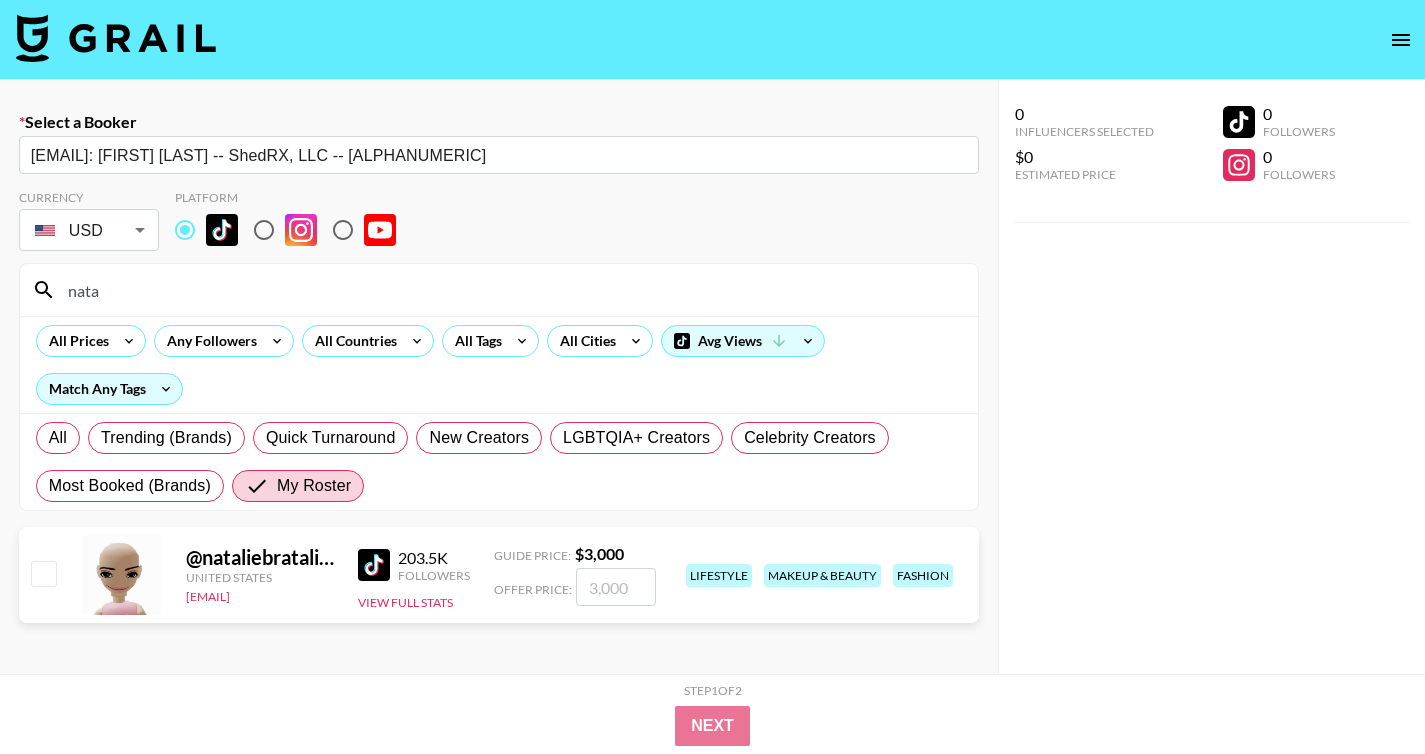 type on "nata" 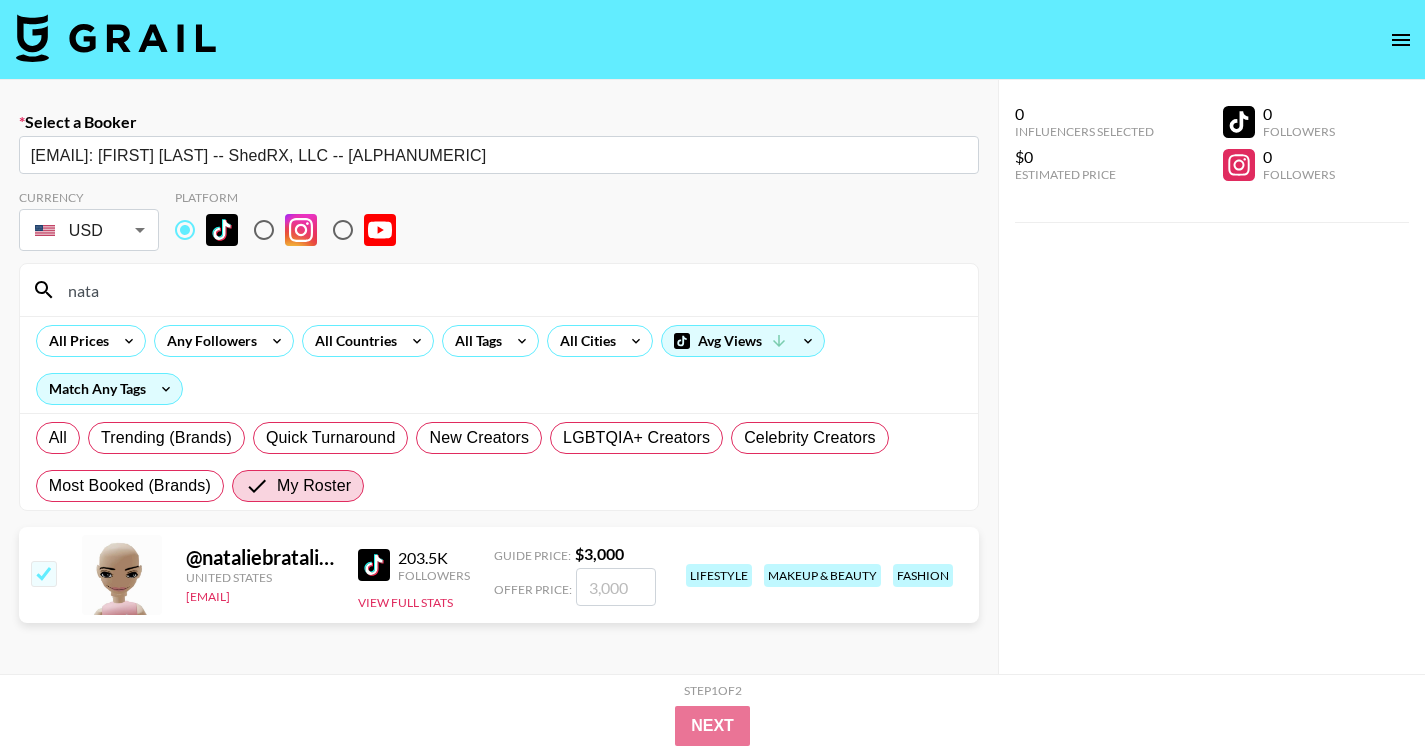 checkbox on "true" 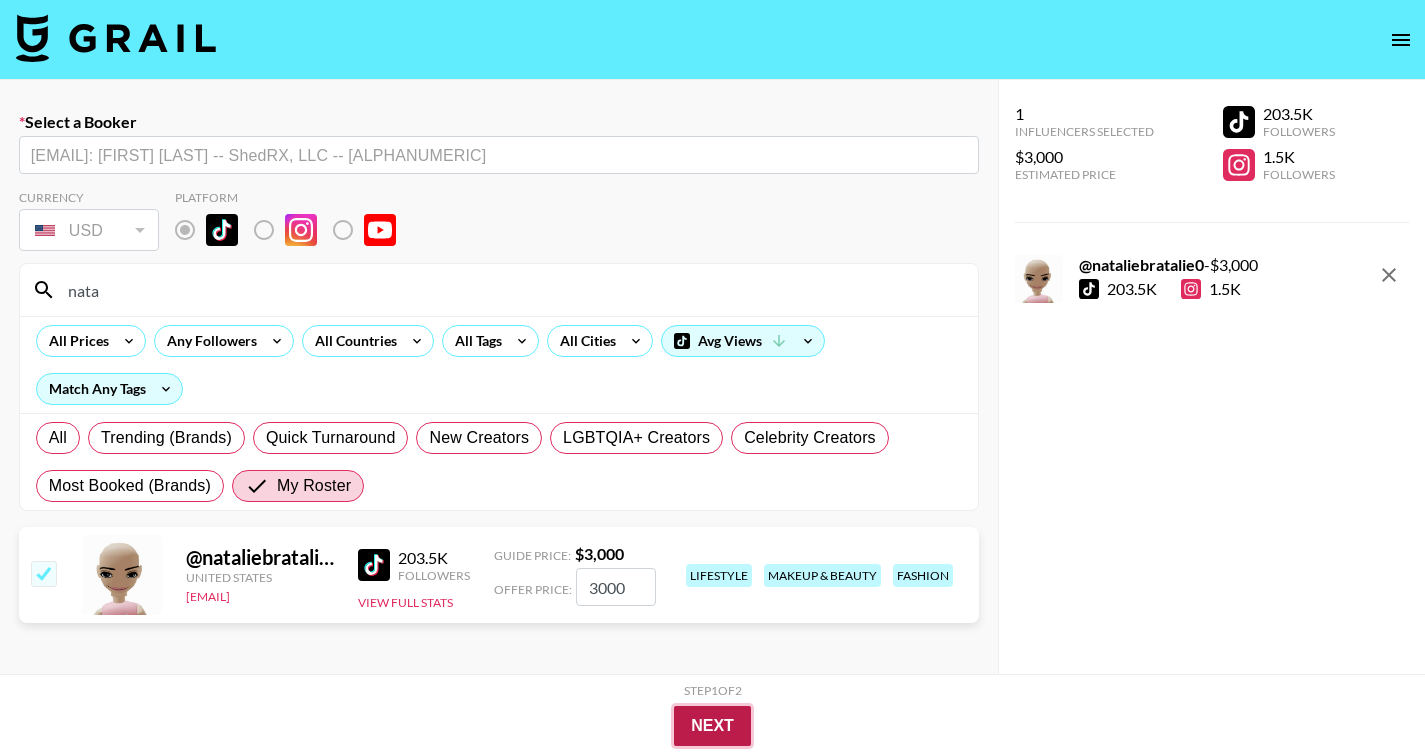 click on "Next" at bounding box center [712, 726] 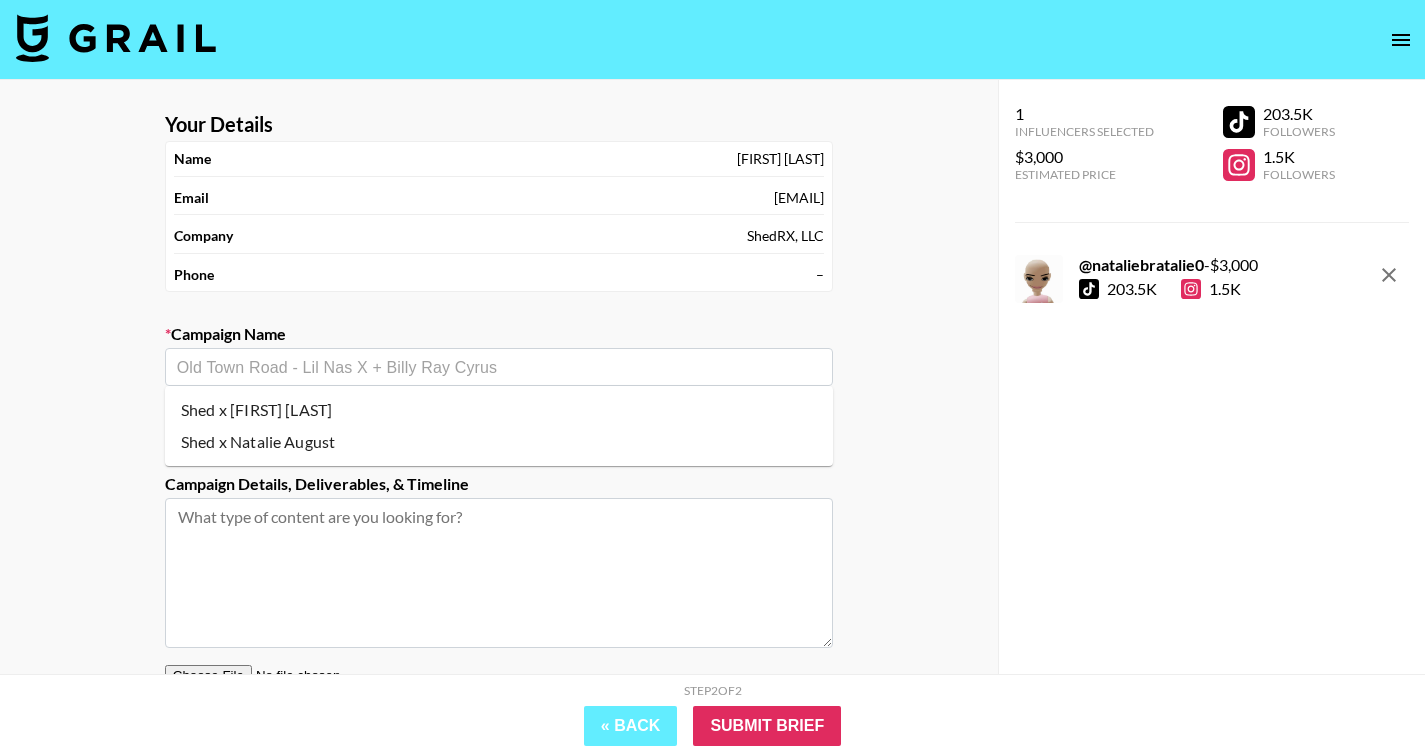 click at bounding box center [499, 367] 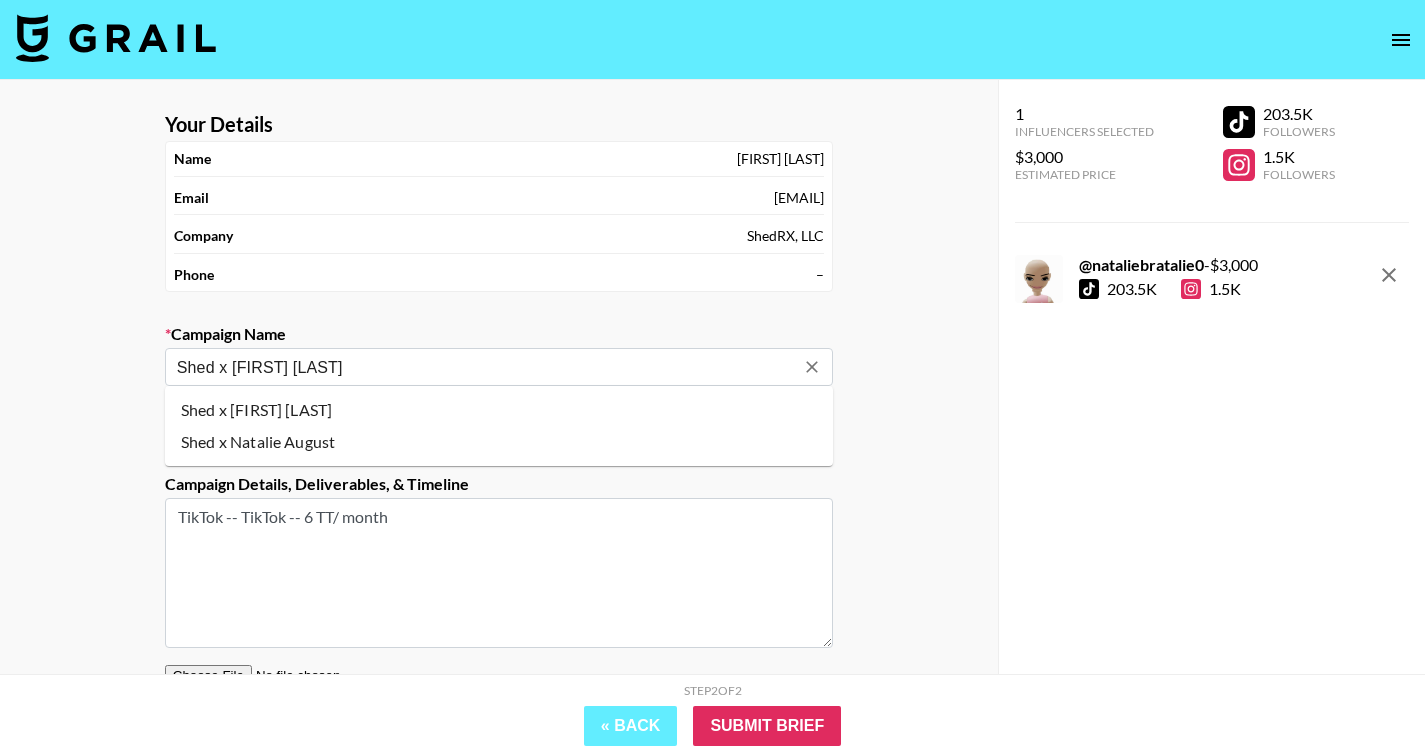 click on "[BRAND] x [FIRST] [LAST]" at bounding box center (485, 367) 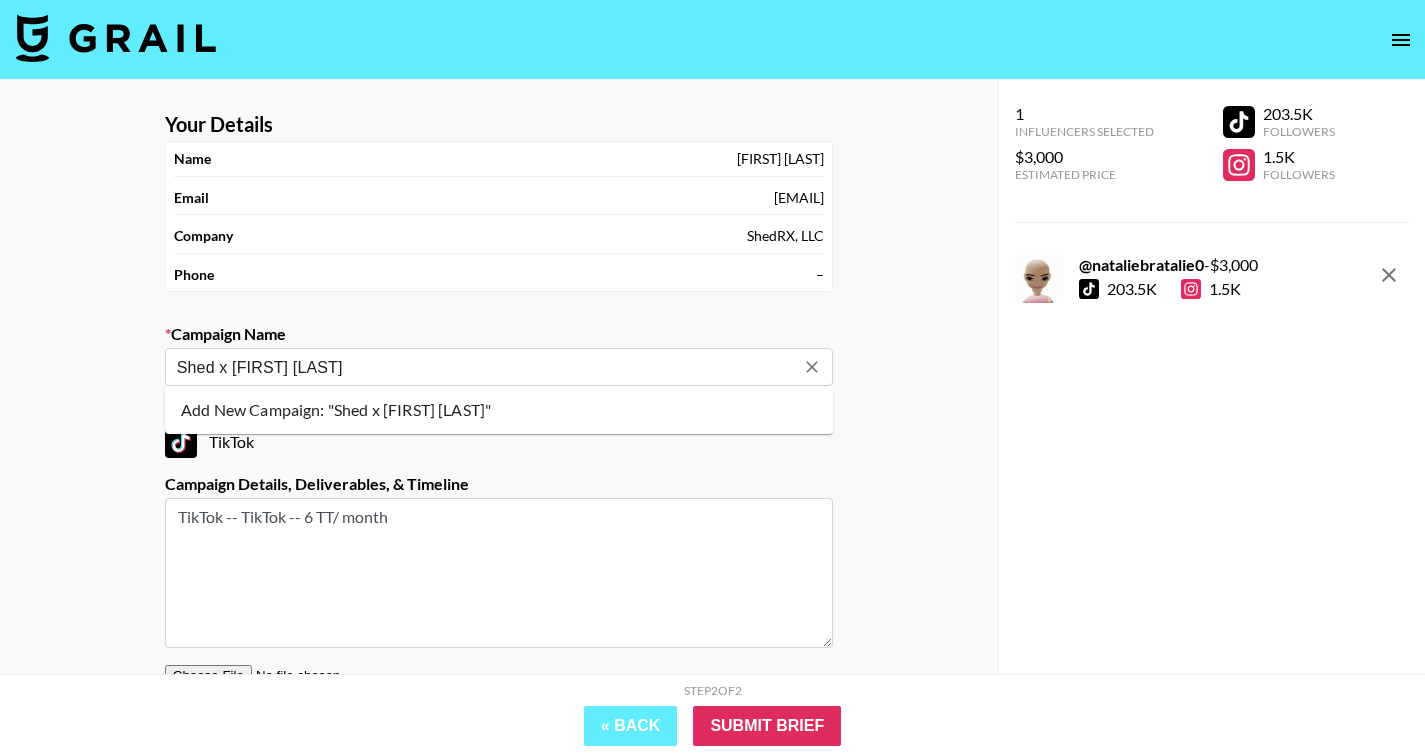 click on "Add New Campaign: "Shed x Natalie October"" at bounding box center [499, 410] 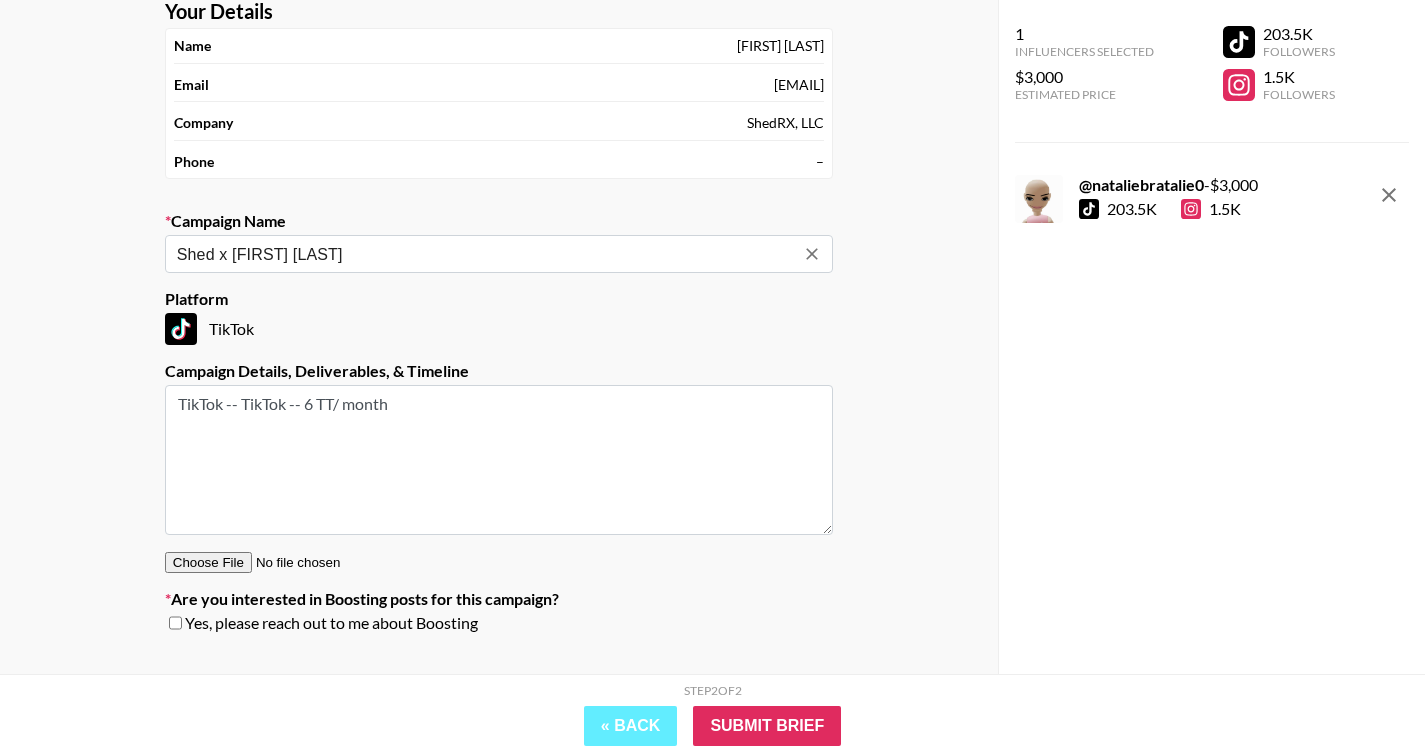 scroll, scrollTop: 152, scrollLeft: 0, axis: vertical 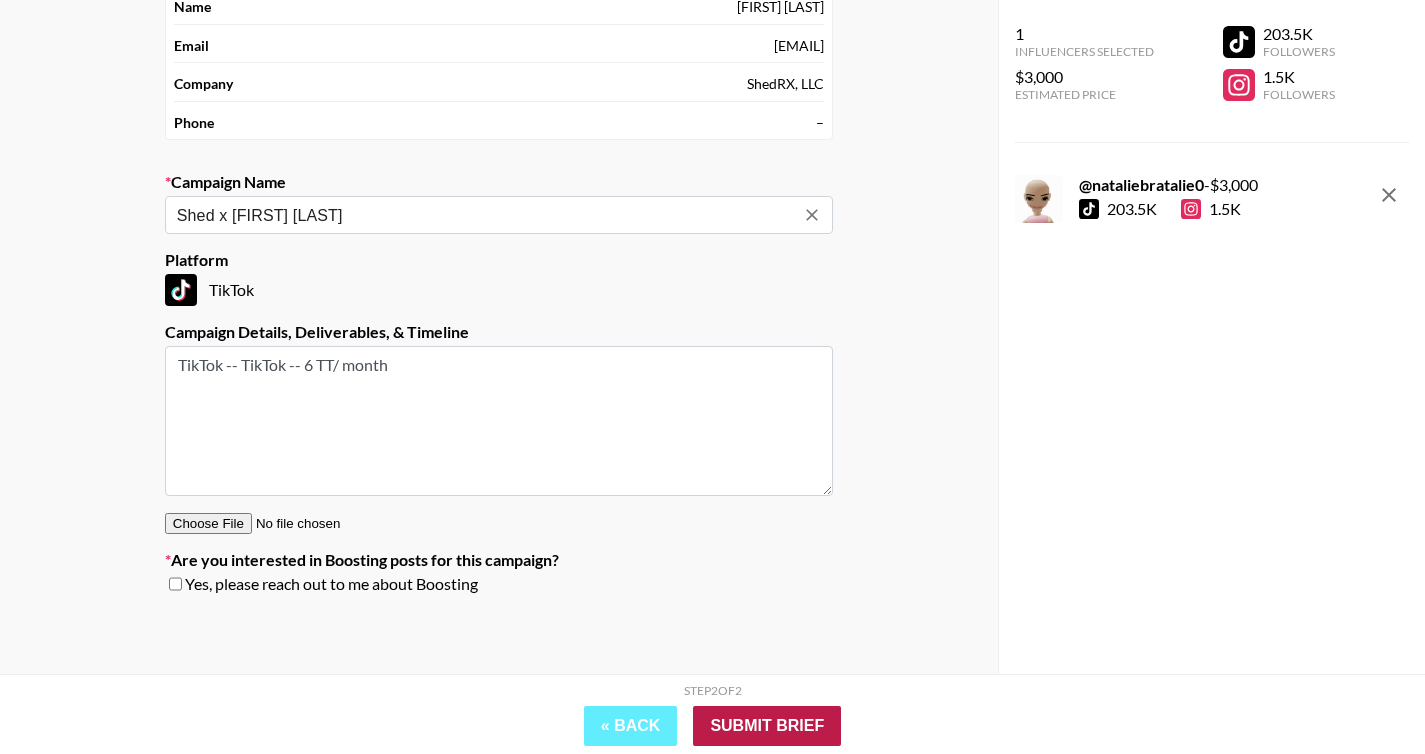 type on "[BRAND] x [FIRST] [LAST]" 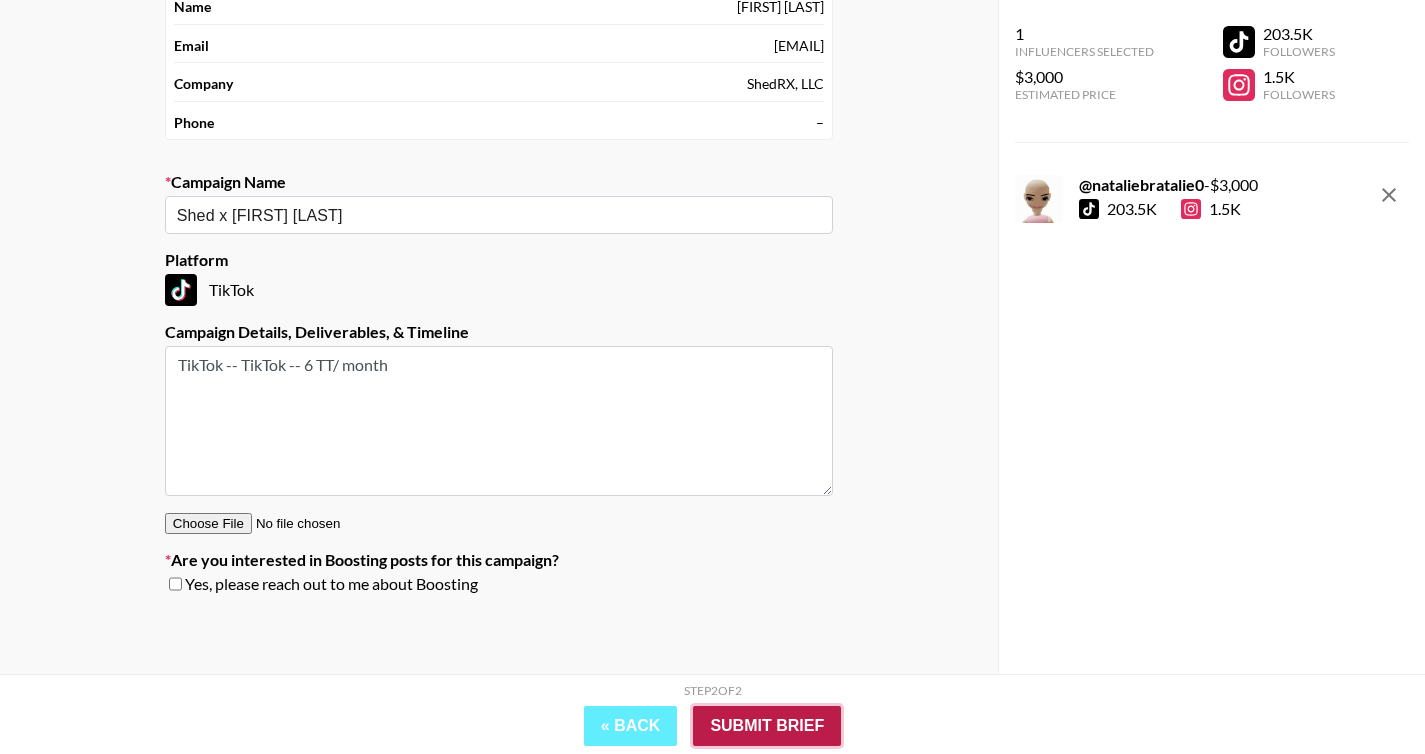 click on "Submit Brief" at bounding box center [767, 726] 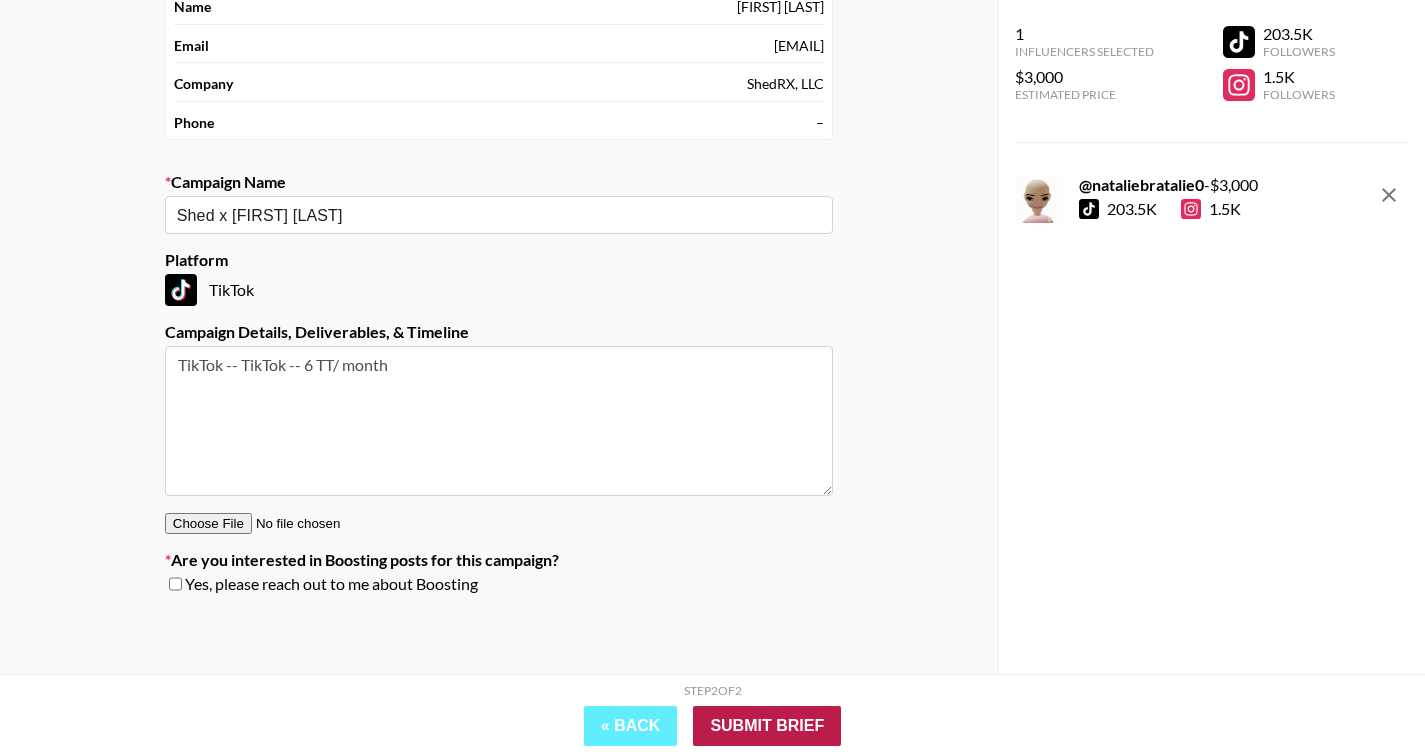 scroll, scrollTop: 80, scrollLeft: 0, axis: vertical 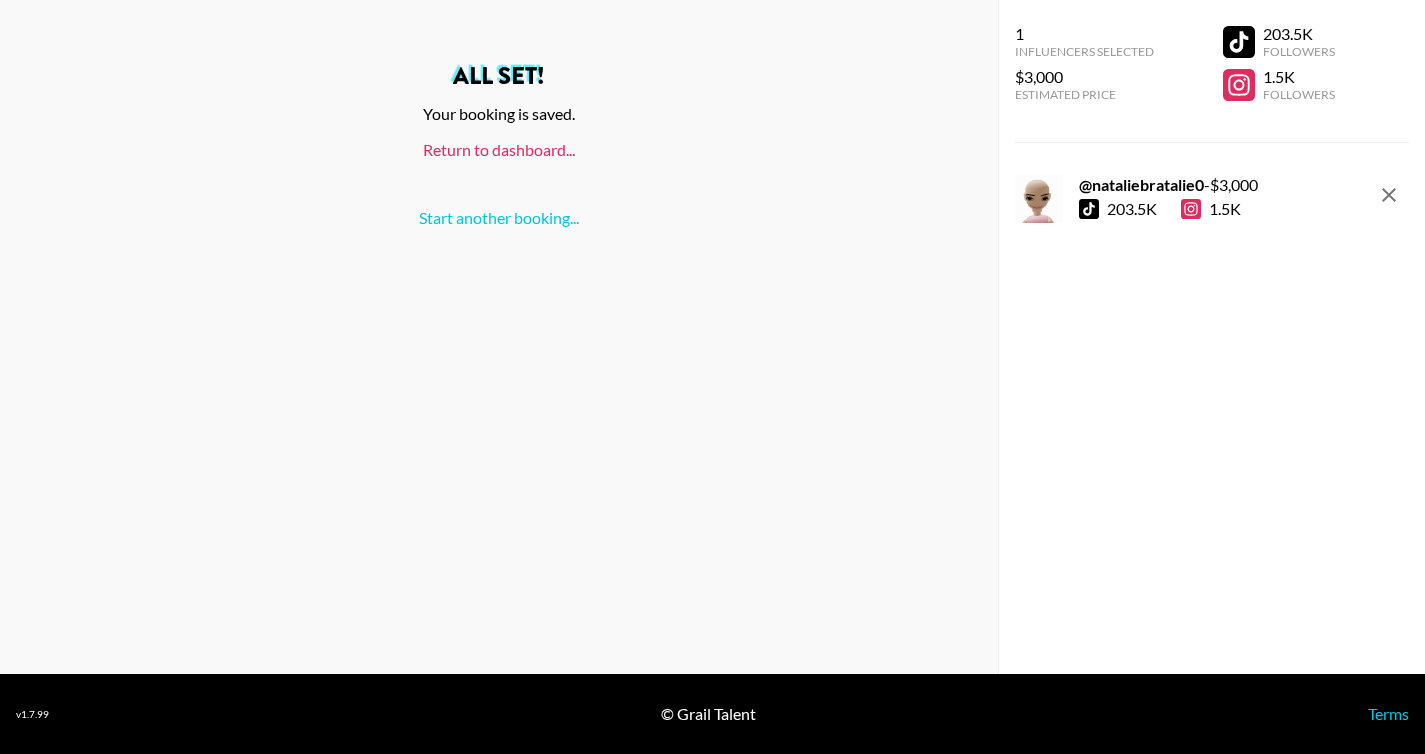 click on "Return to dashboard..." at bounding box center (499, 149) 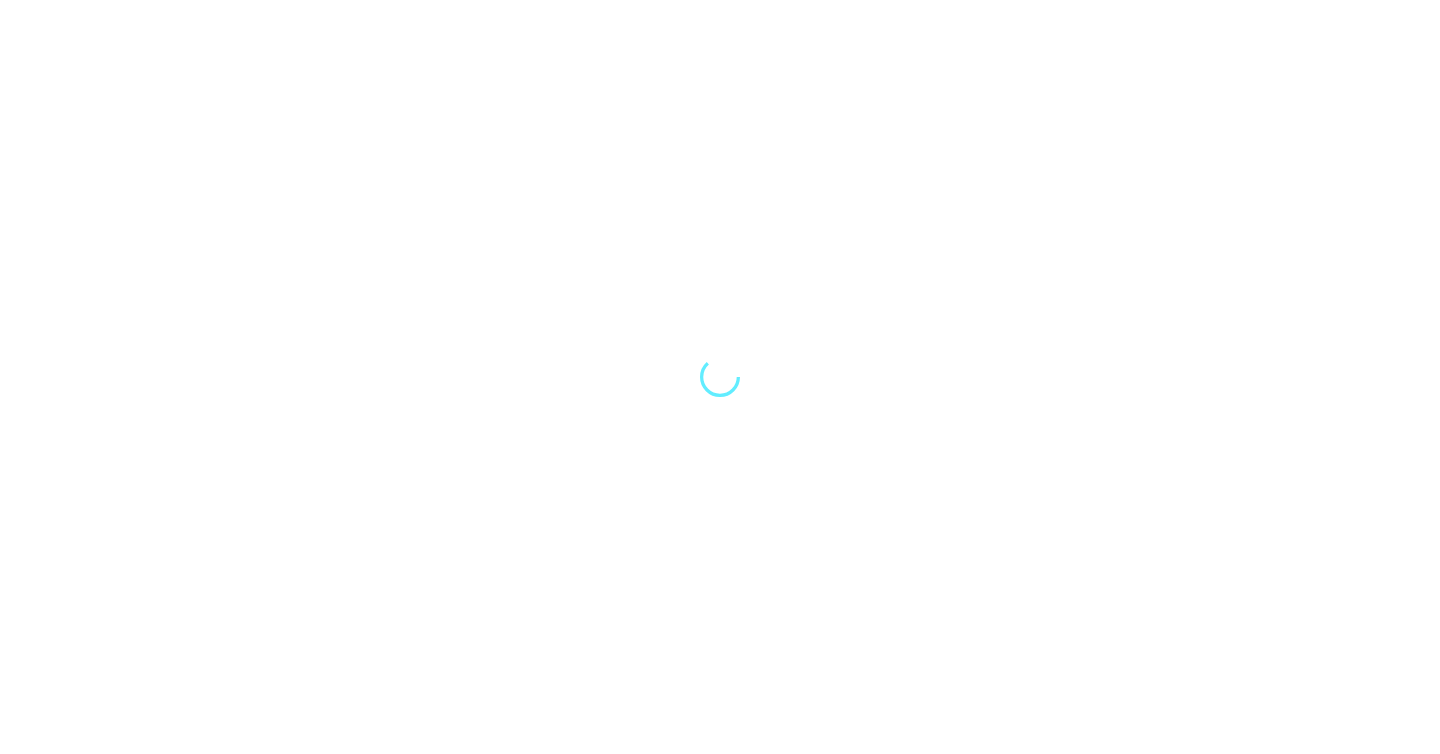scroll, scrollTop: 0, scrollLeft: 0, axis: both 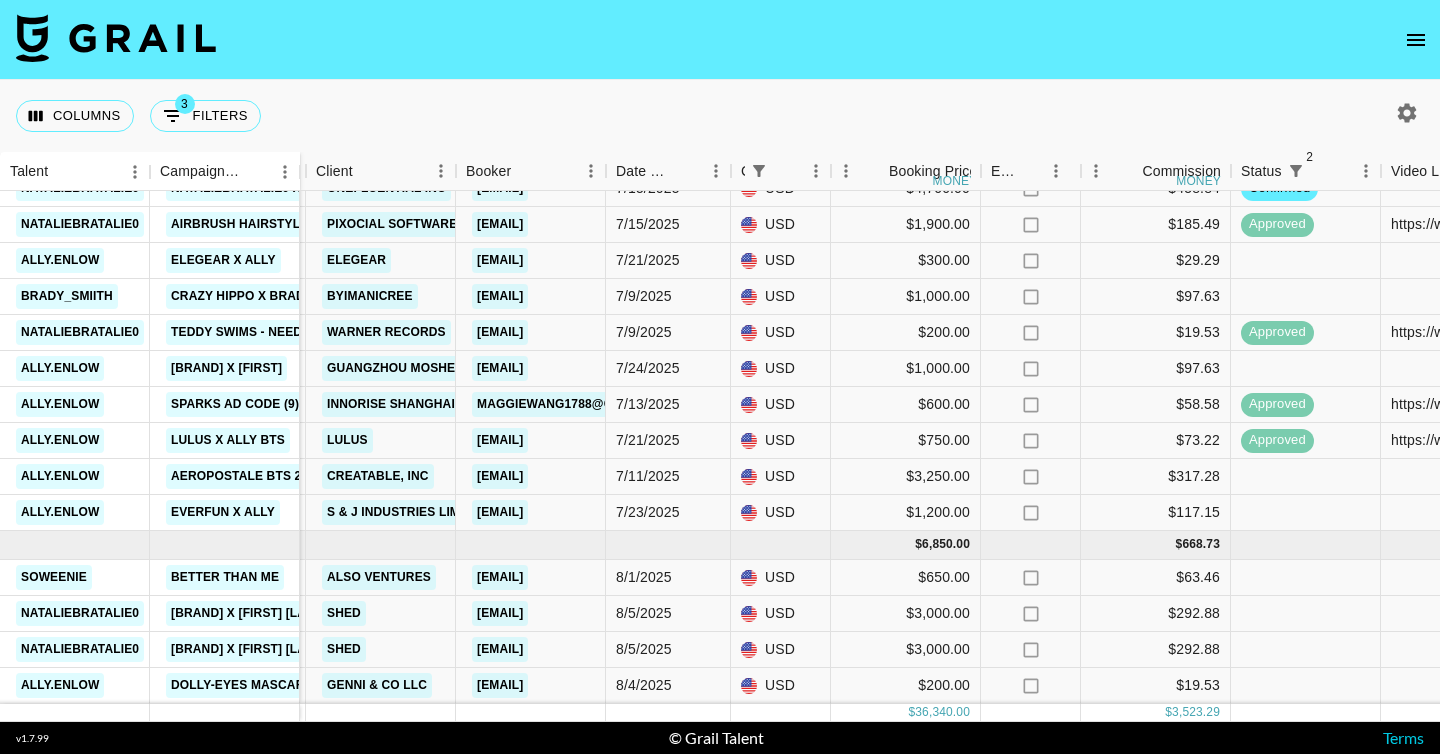 click 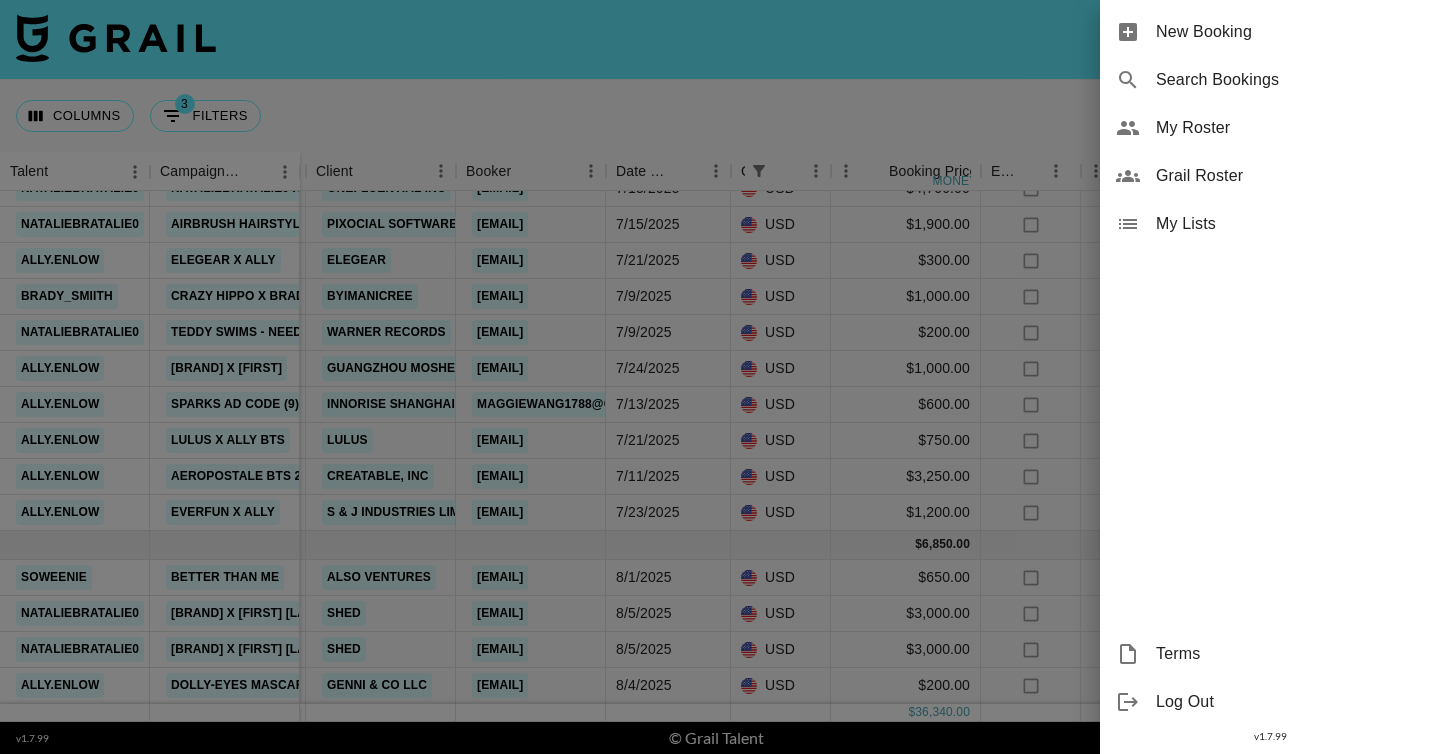 click at bounding box center [720, 377] 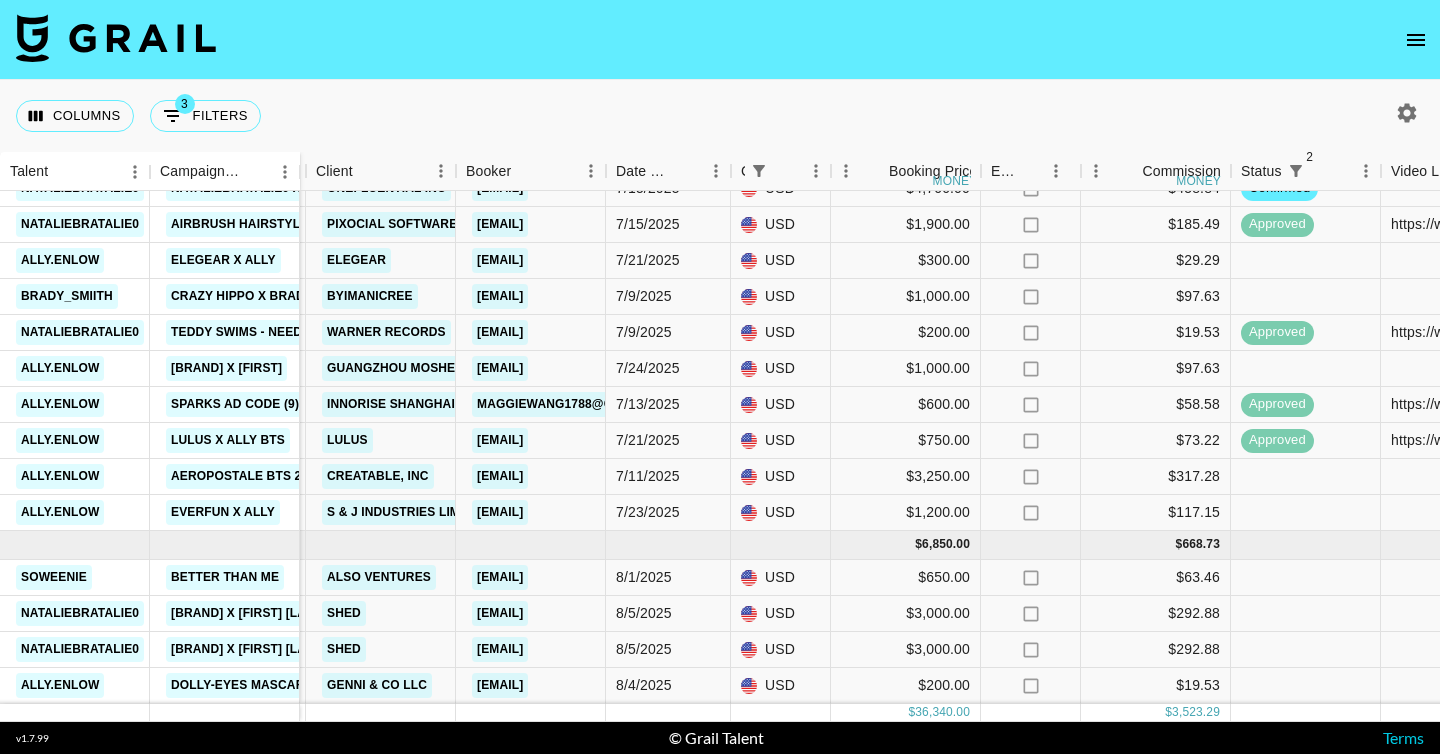 click 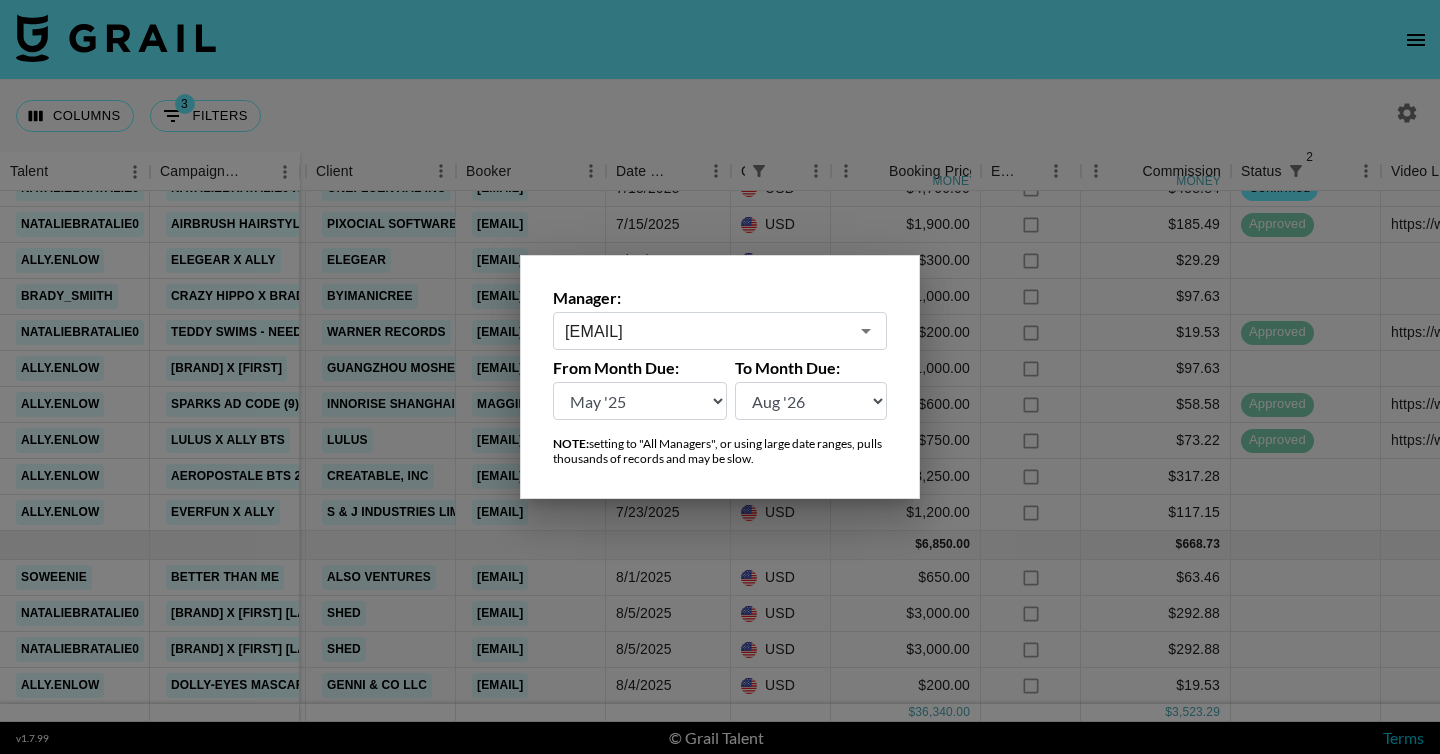 click on "Aug '26 Jul '26 Jun '26 May '26 Apr '26 Mar '26 Feb '26 Jan '26 Dec '25 Nov '25 Oct '25 Sep '25 Aug '25 Jul '25 Jun '25 May '25 Apr '25 Mar '25 Feb '25 Jan '25 Dec '24 Nov '24 Oct '24 Sep '24 Aug '24" at bounding box center [640, 401] 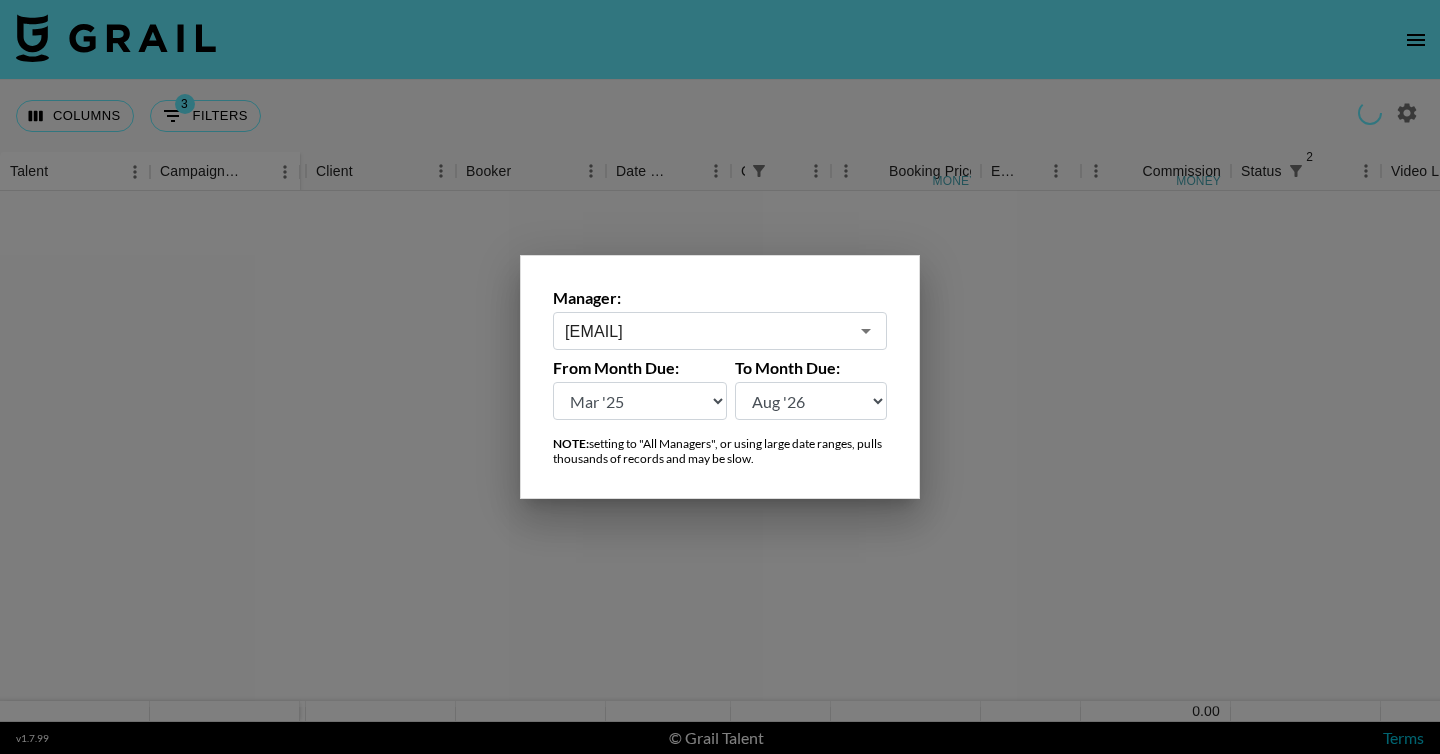 scroll, scrollTop: 0, scrollLeft: 659, axis: horizontal 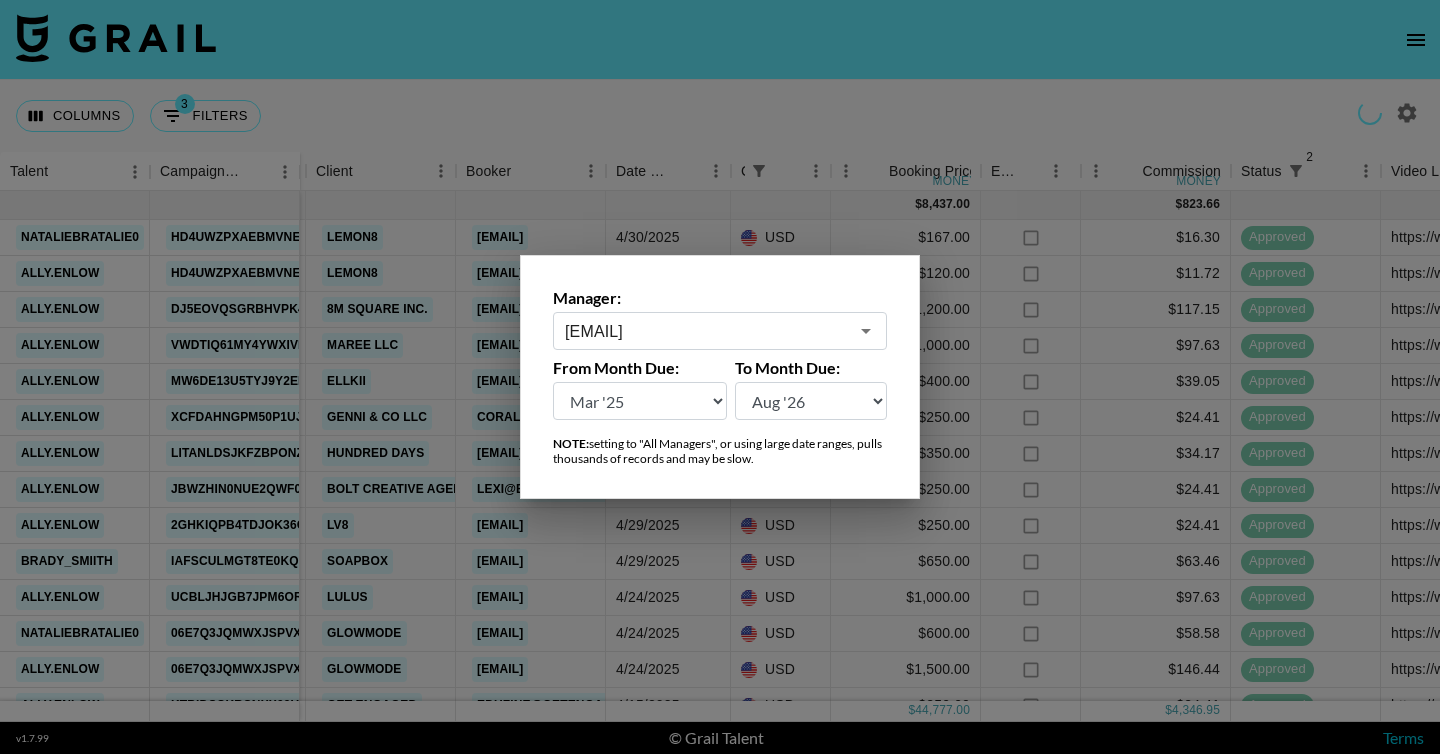 click at bounding box center (720, 377) 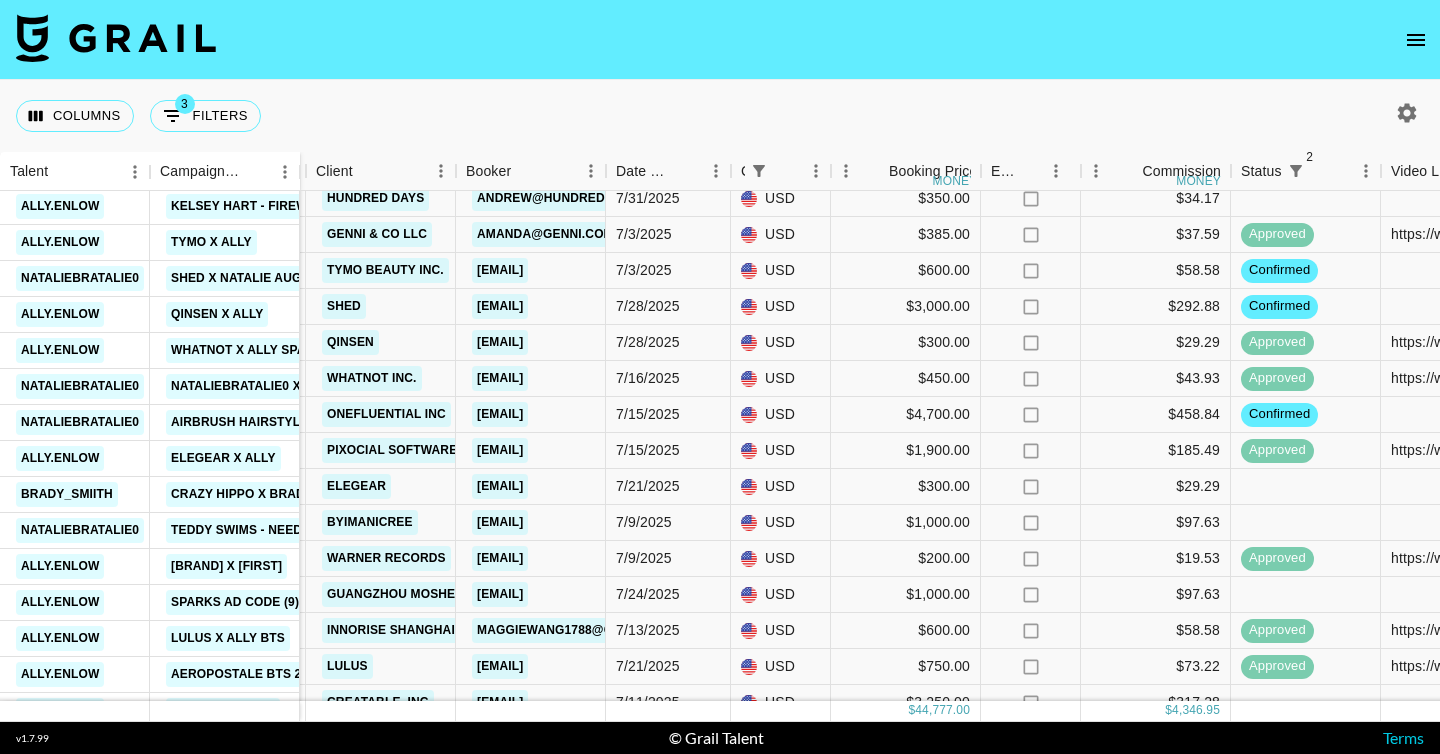scroll, scrollTop: 1630, scrollLeft: 659, axis: both 